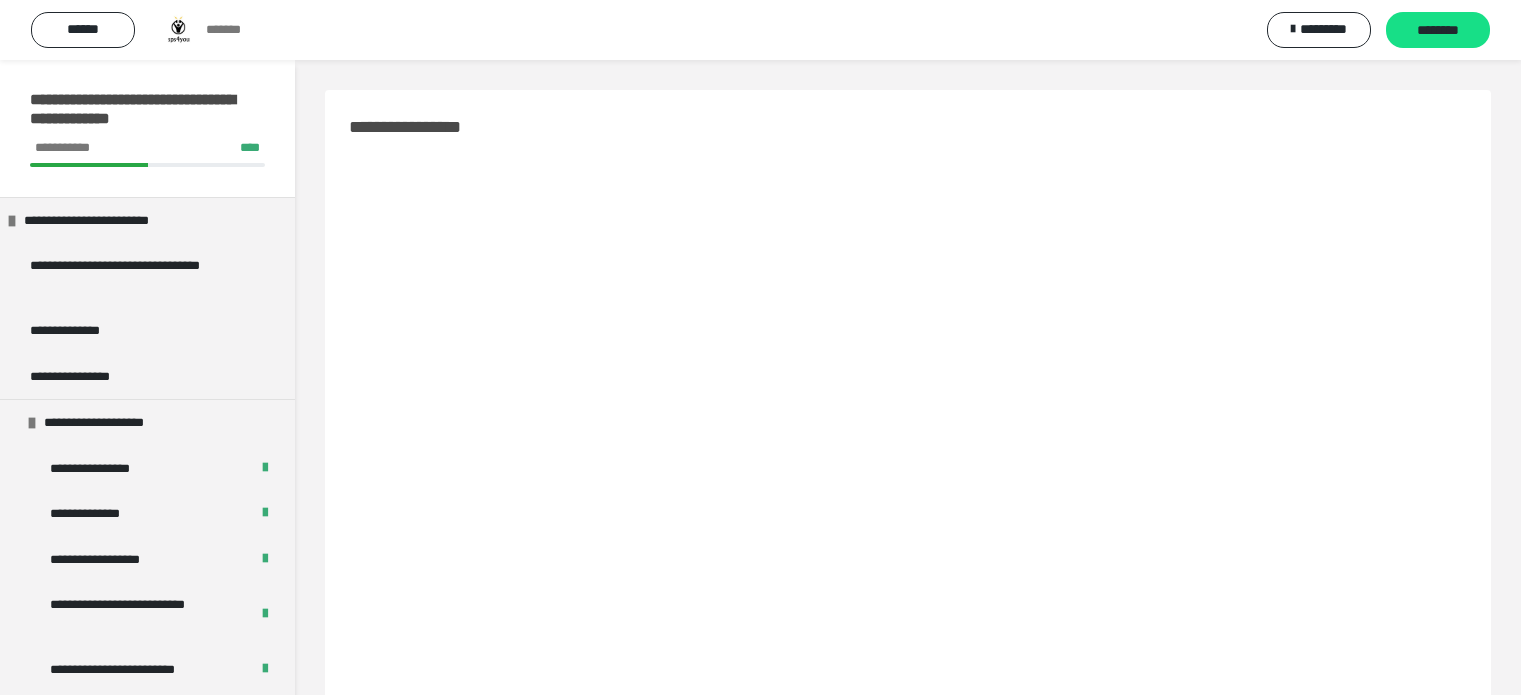 scroll, scrollTop: 102, scrollLeft: 0, axis: vertical 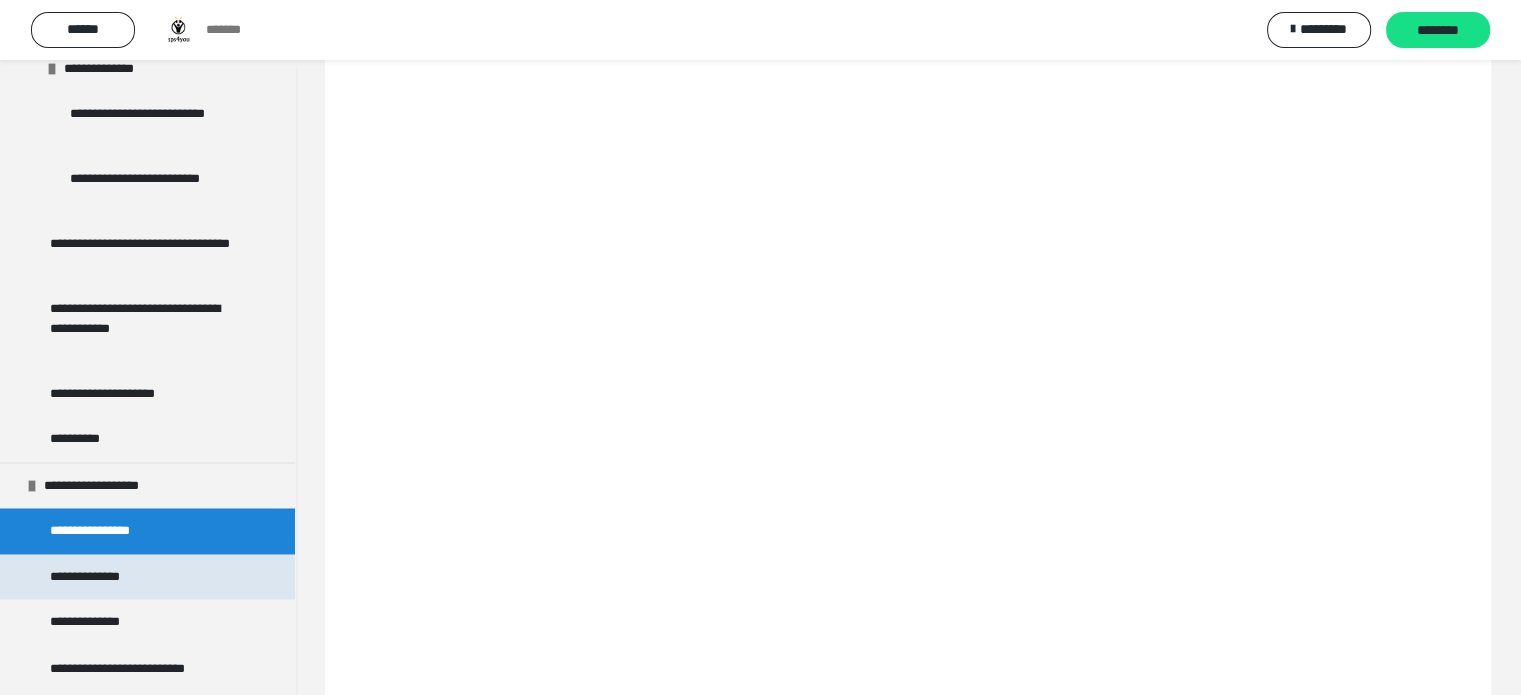 click on "**********" at bounding box center [97, 577] 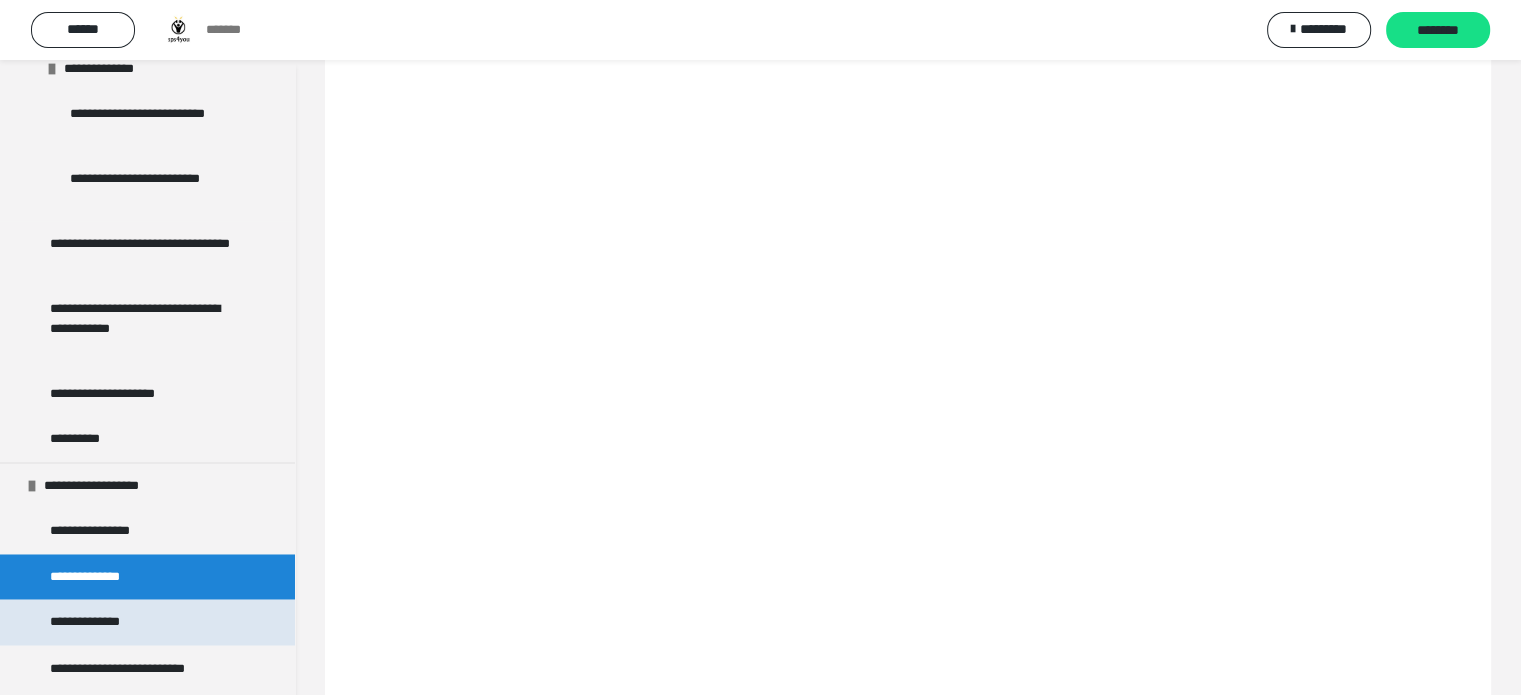 drag, startPoint x: 291, startPoint y: 582, endPoint x: 120, endPoint y: 623, distance: 175.84653 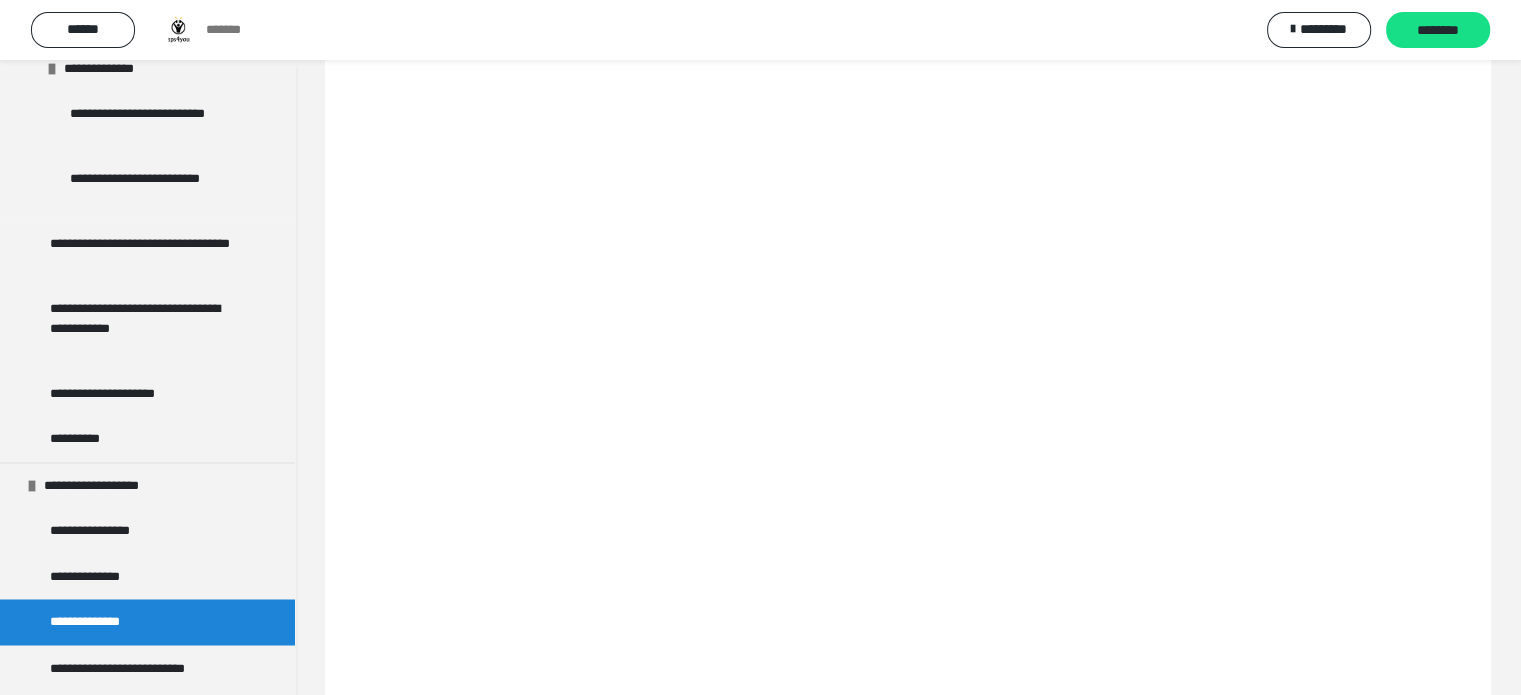 click on "**********" at bounding box center (94, 622) 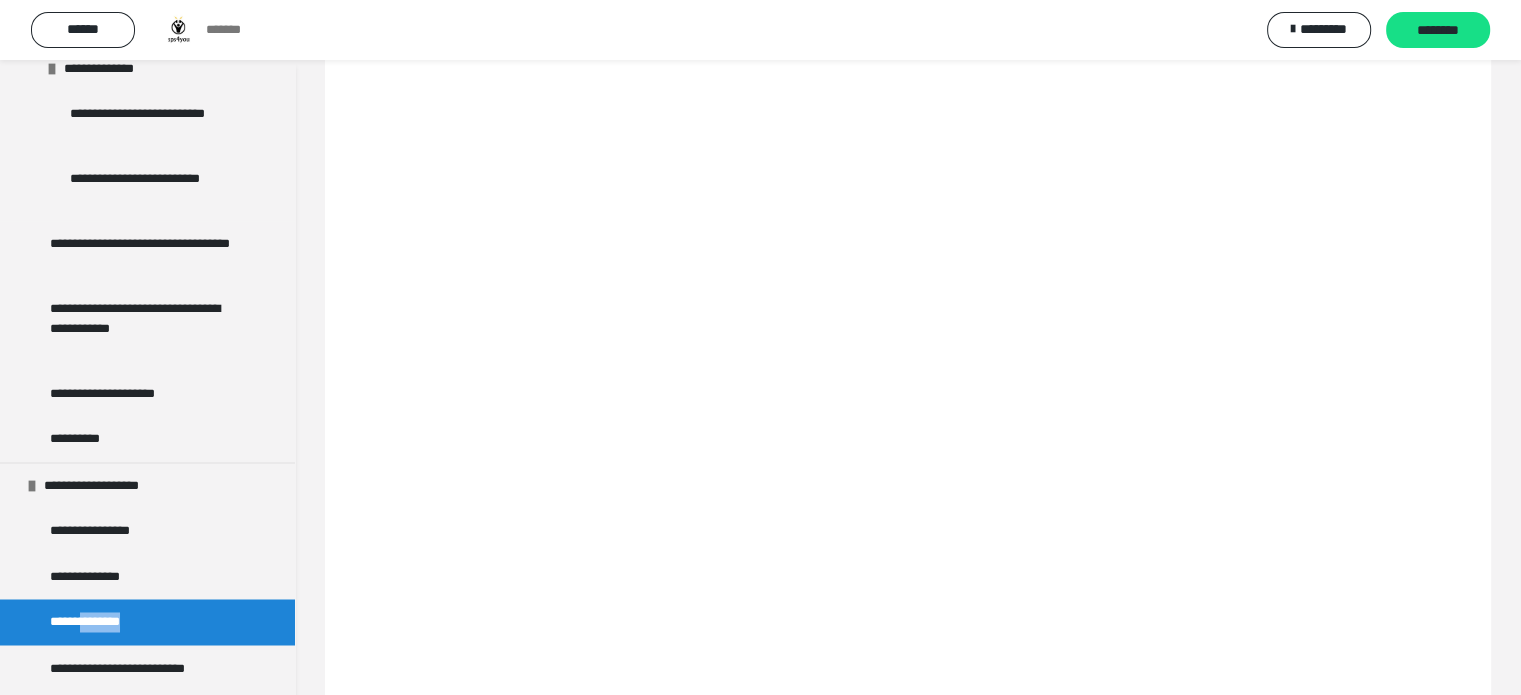 click on "**********" at bounding box center (94, 622) 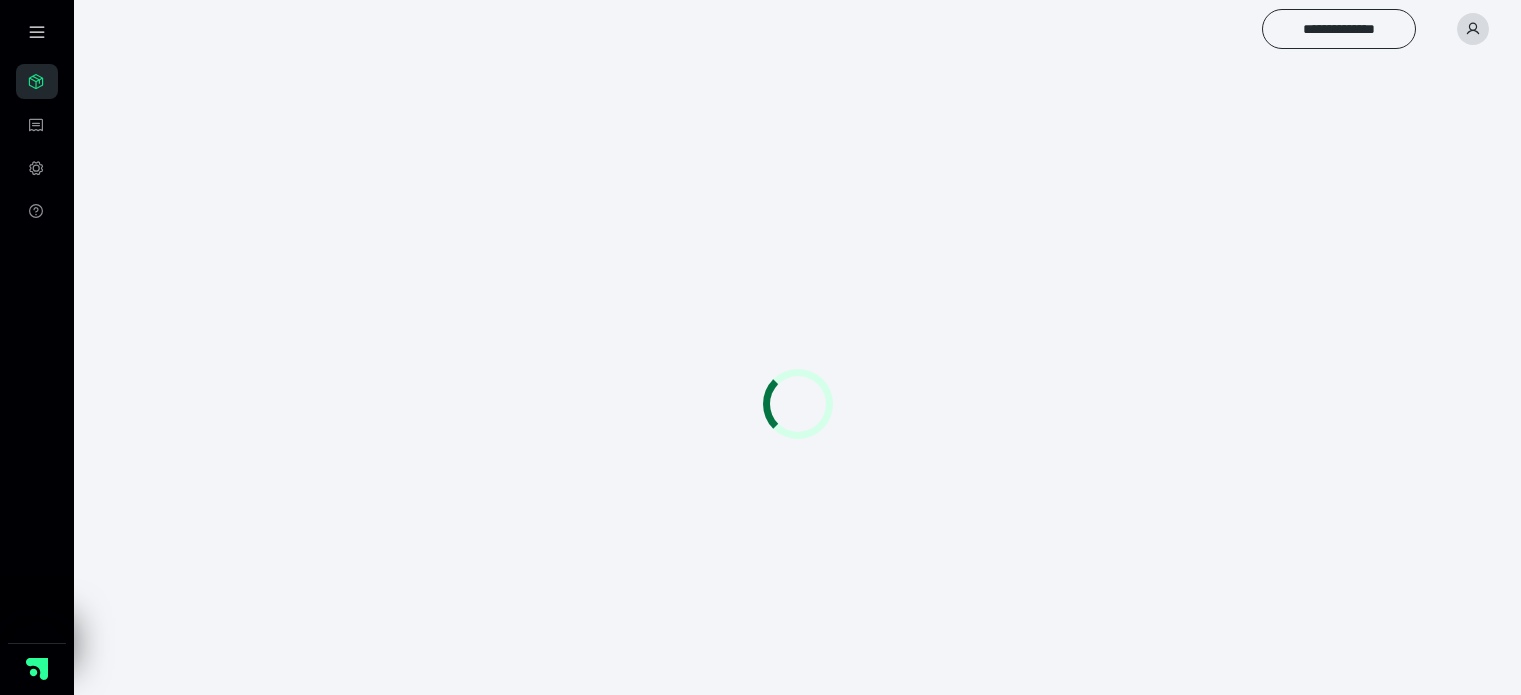 scroll, scrollTop: 0, scrollLeft: 0, axis: both 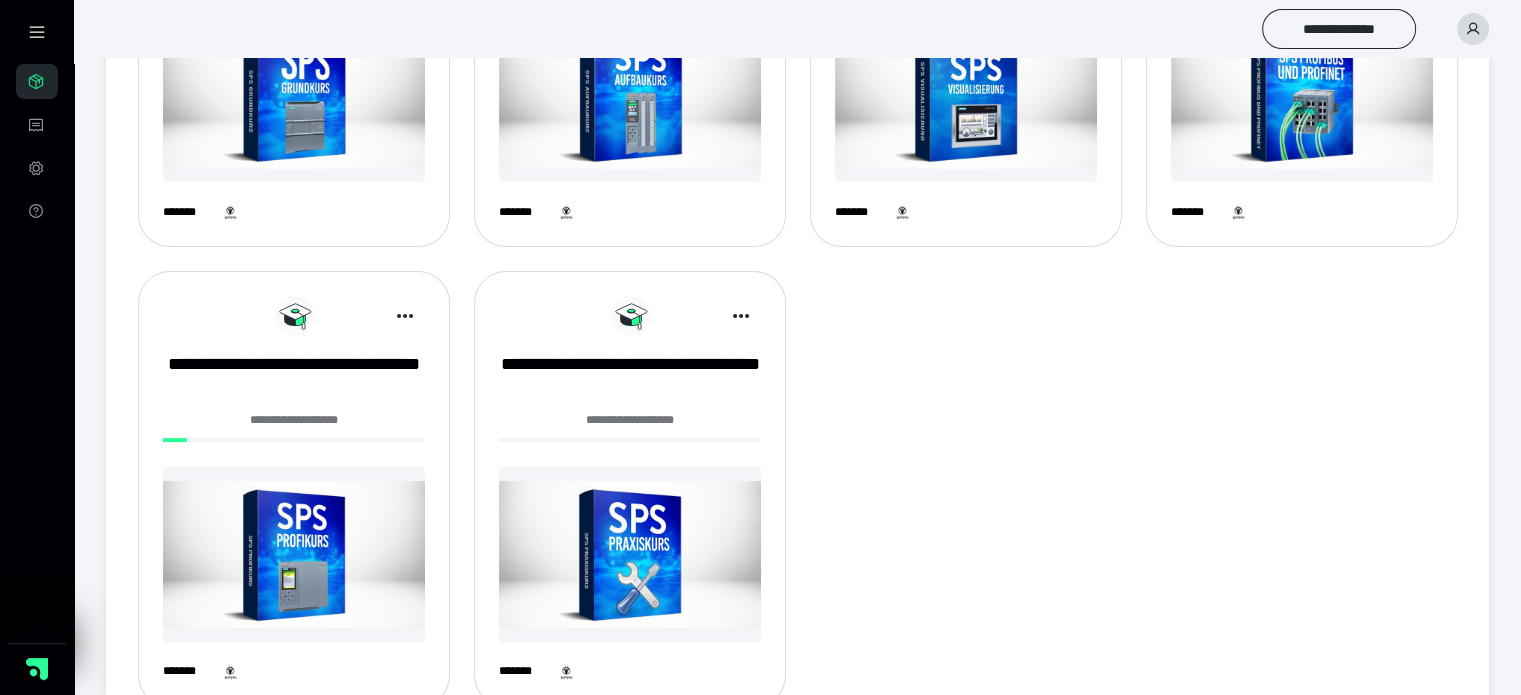 click at bounding box center [294, 554] 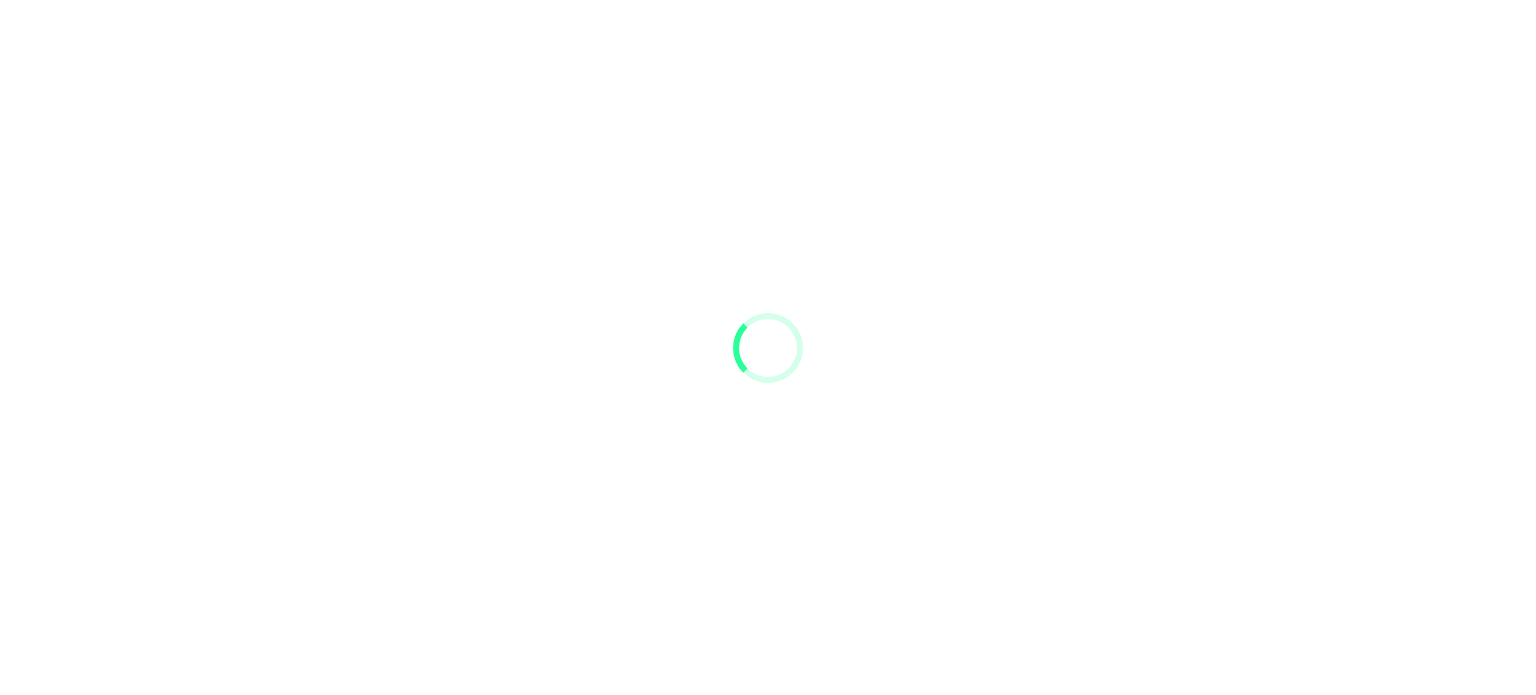 scroll, scrollTop: 0, scrollLeft: 0, axis: both 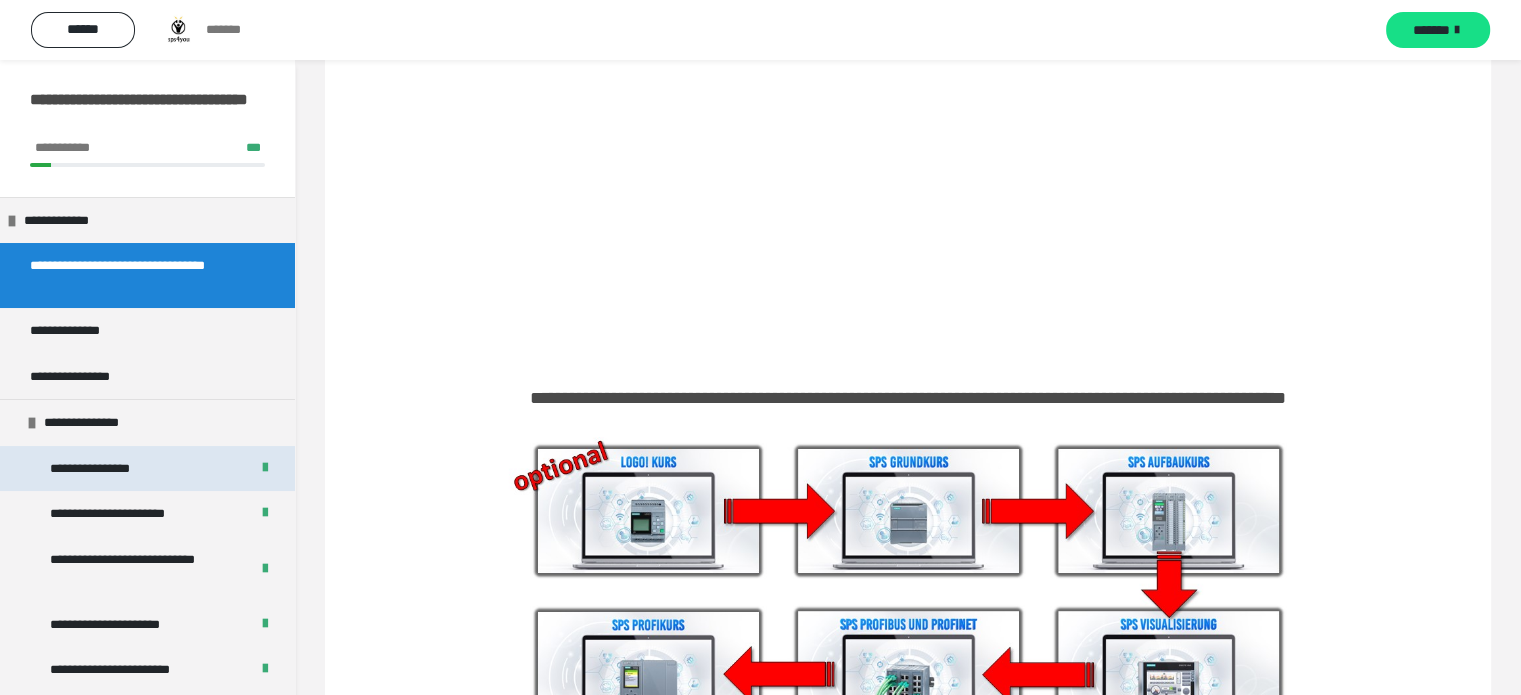 click on "**********" at bounding box center [147, 469] 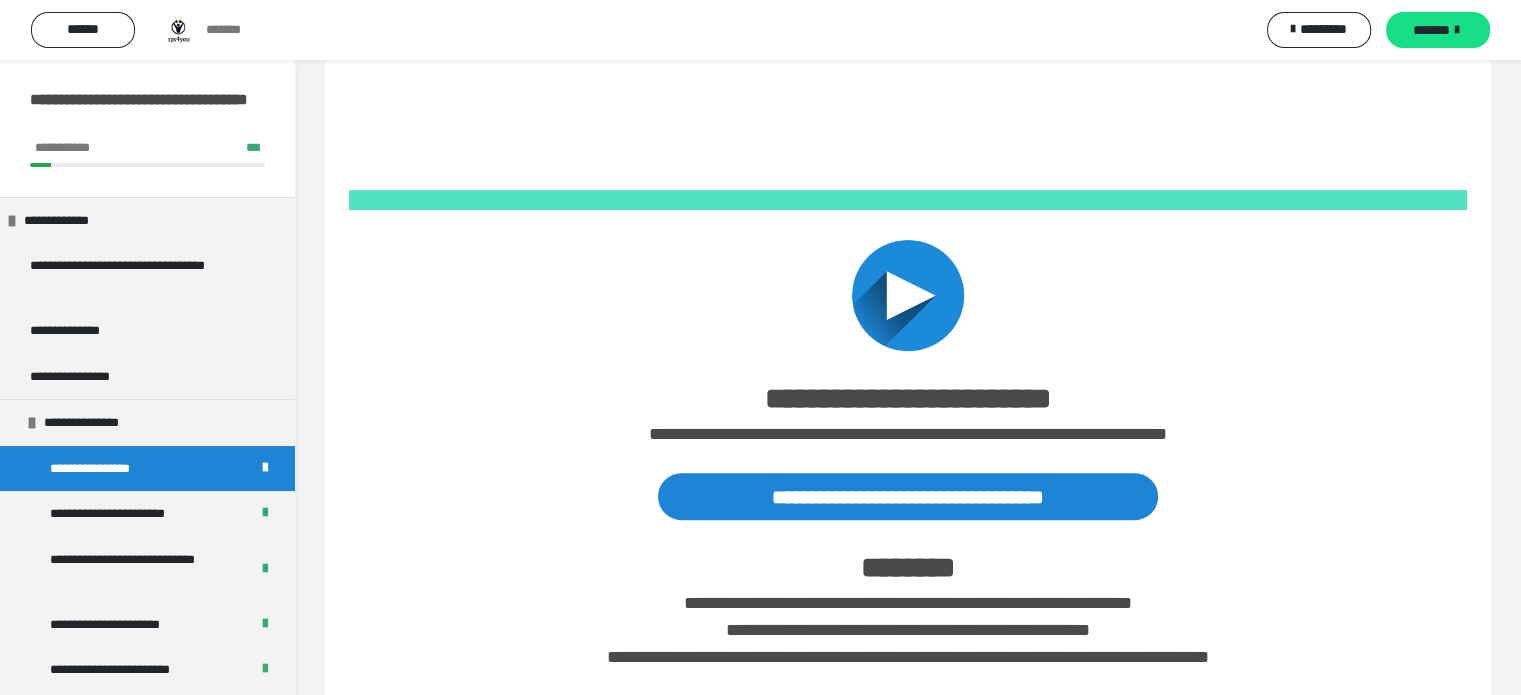 scroll, scrollTop: 701, scrollLeft: 0, axis: vertical 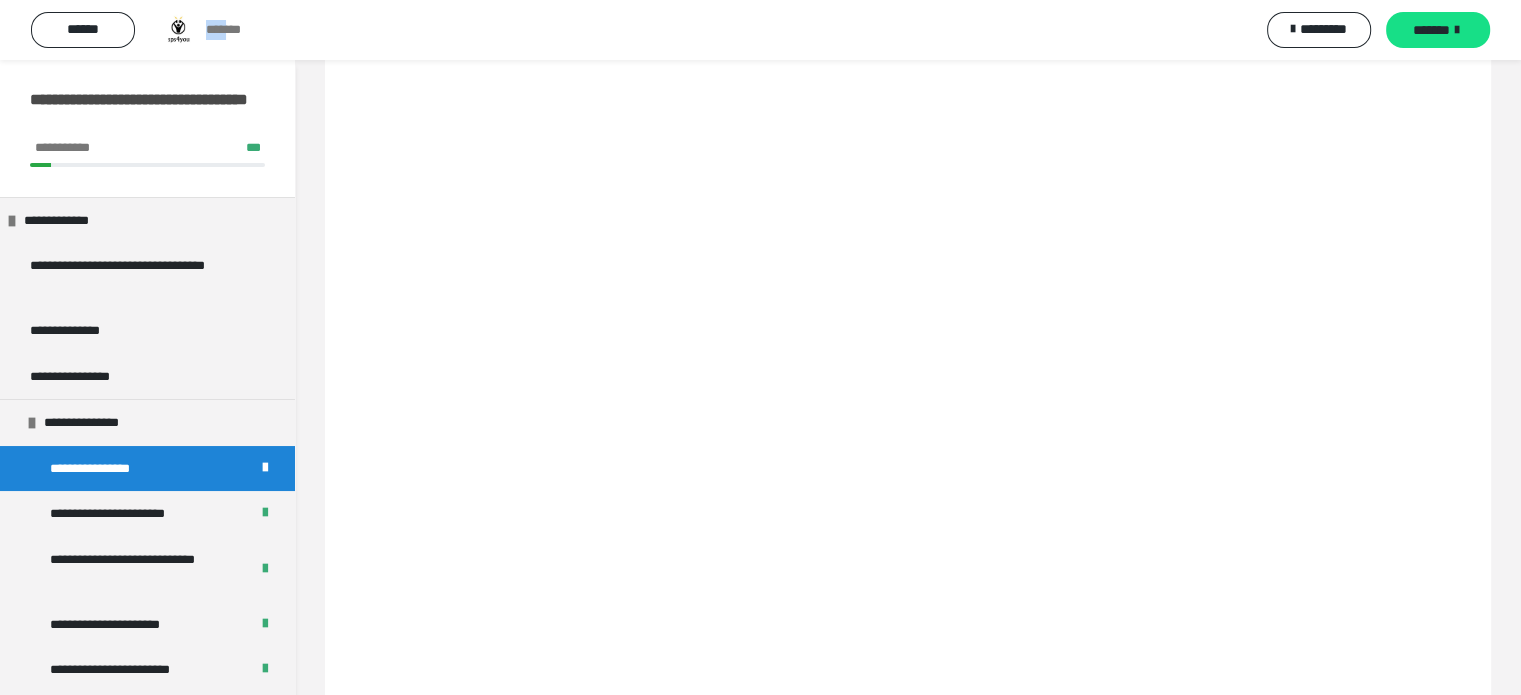 drag, startPoint x: 181, startPoint y: 30, endPoint x: 238, endPoint y: 28, distance: 57.035076 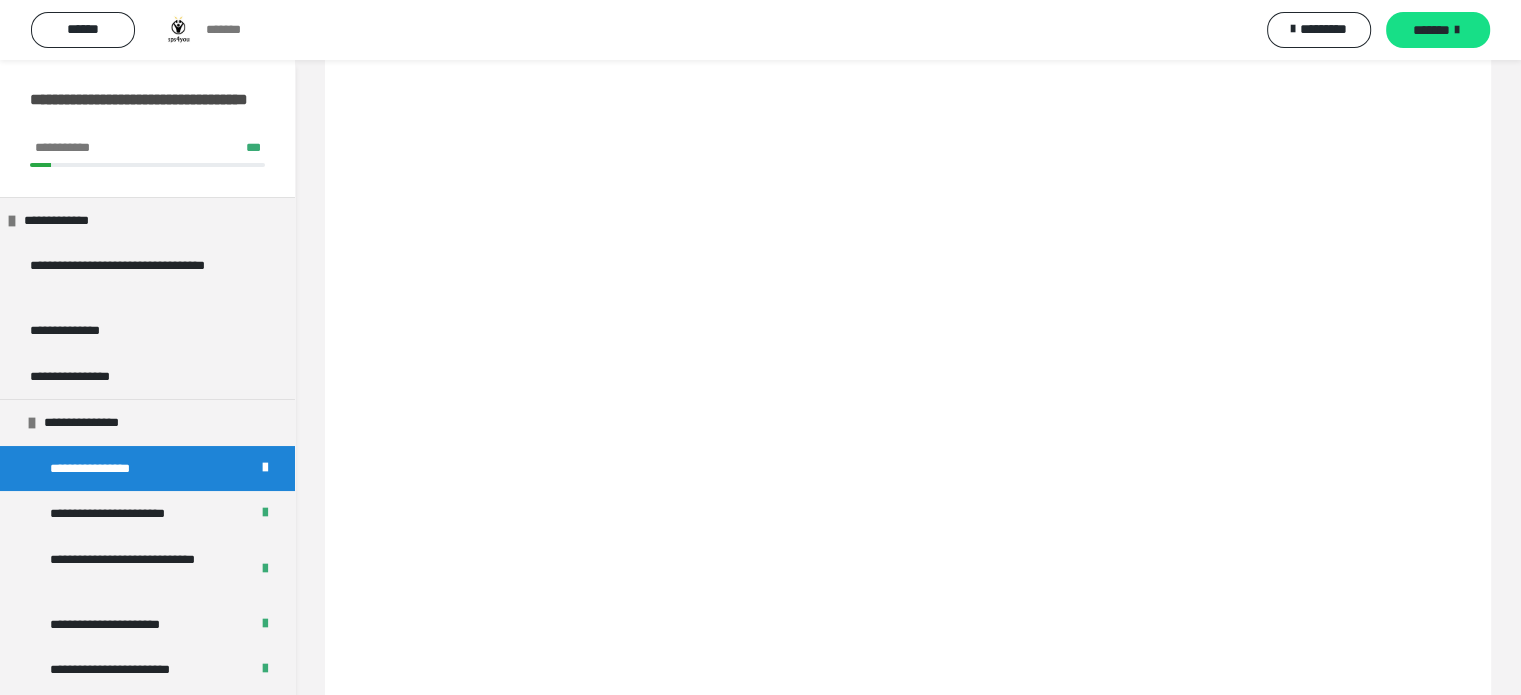 click at bounding box center [178, 30] 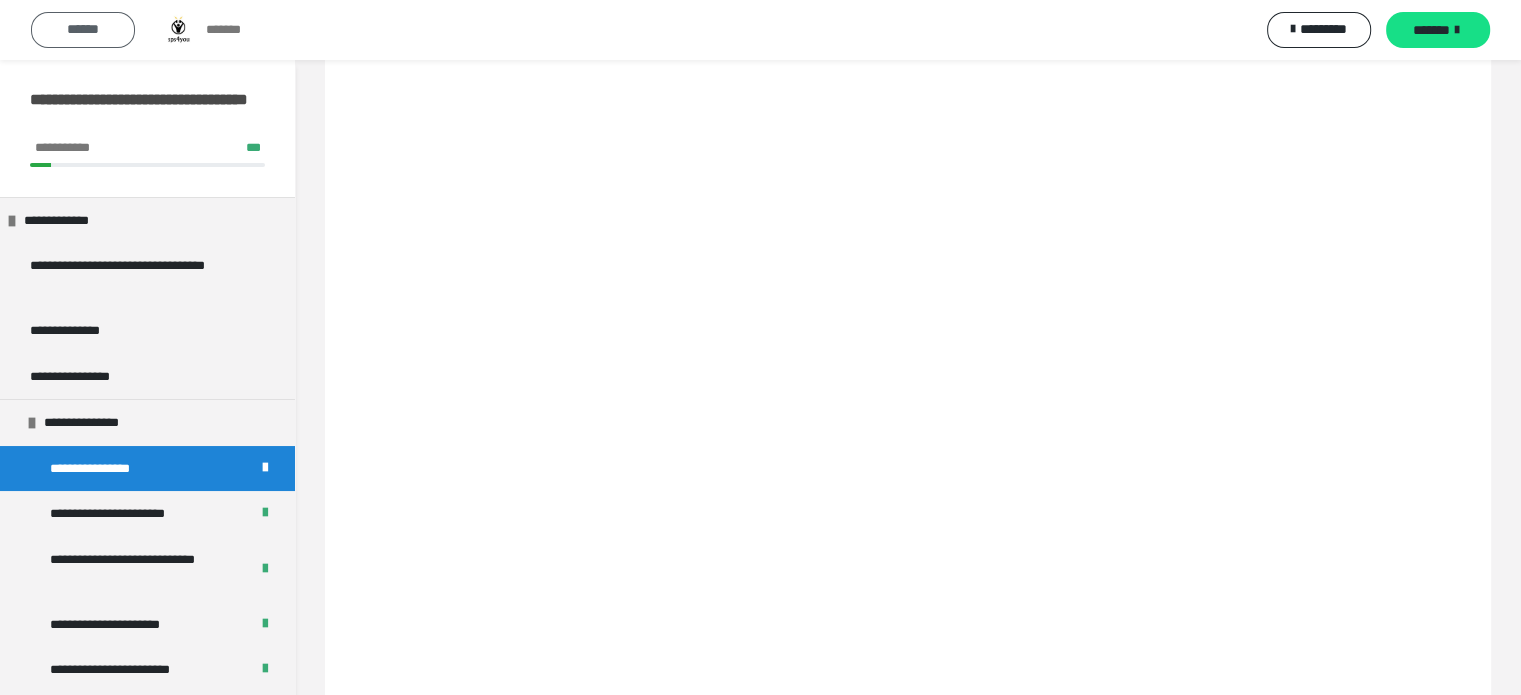drag, startPoint x: 1532, startPoint y: 197, endPoint x: 84, endPoint y: 23, distance: 1458.417 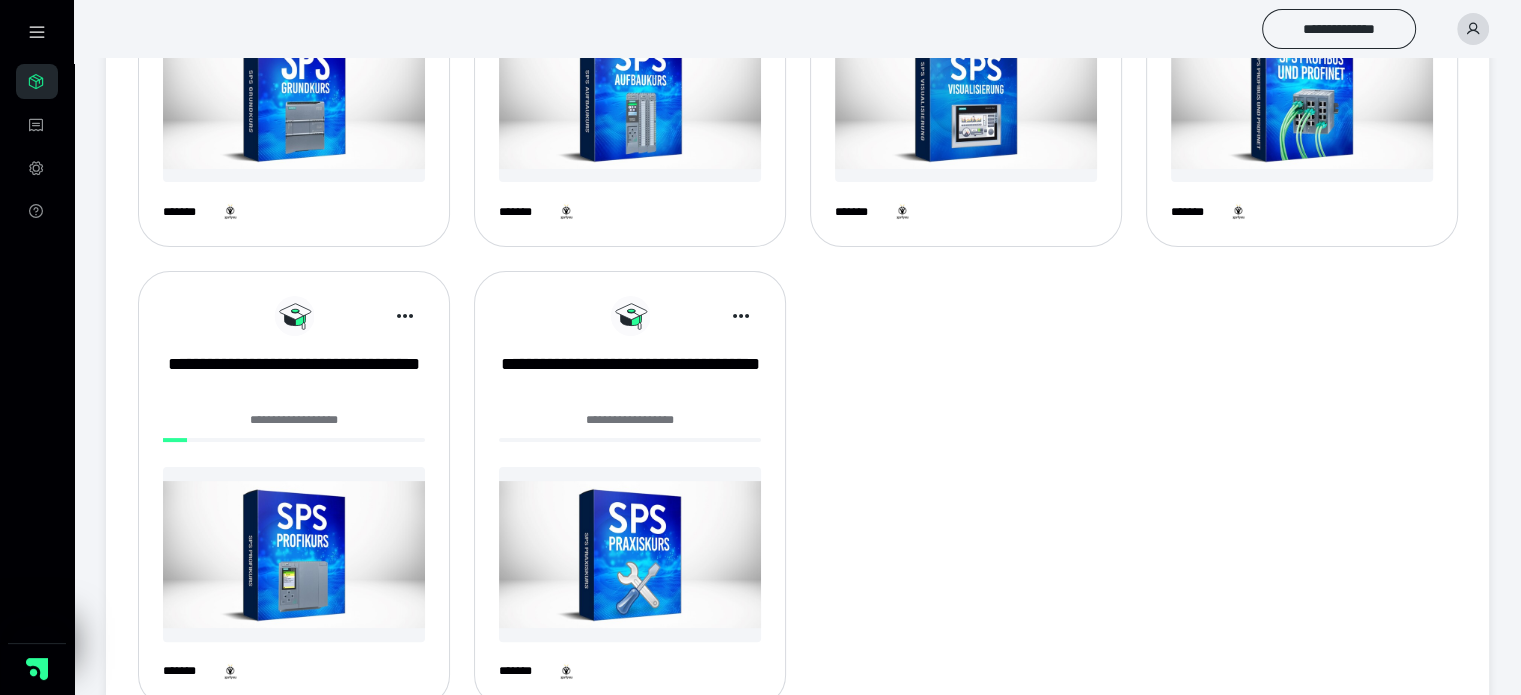 scroll, scrollTop: 366, scrollLeft: 0, axis: vertical 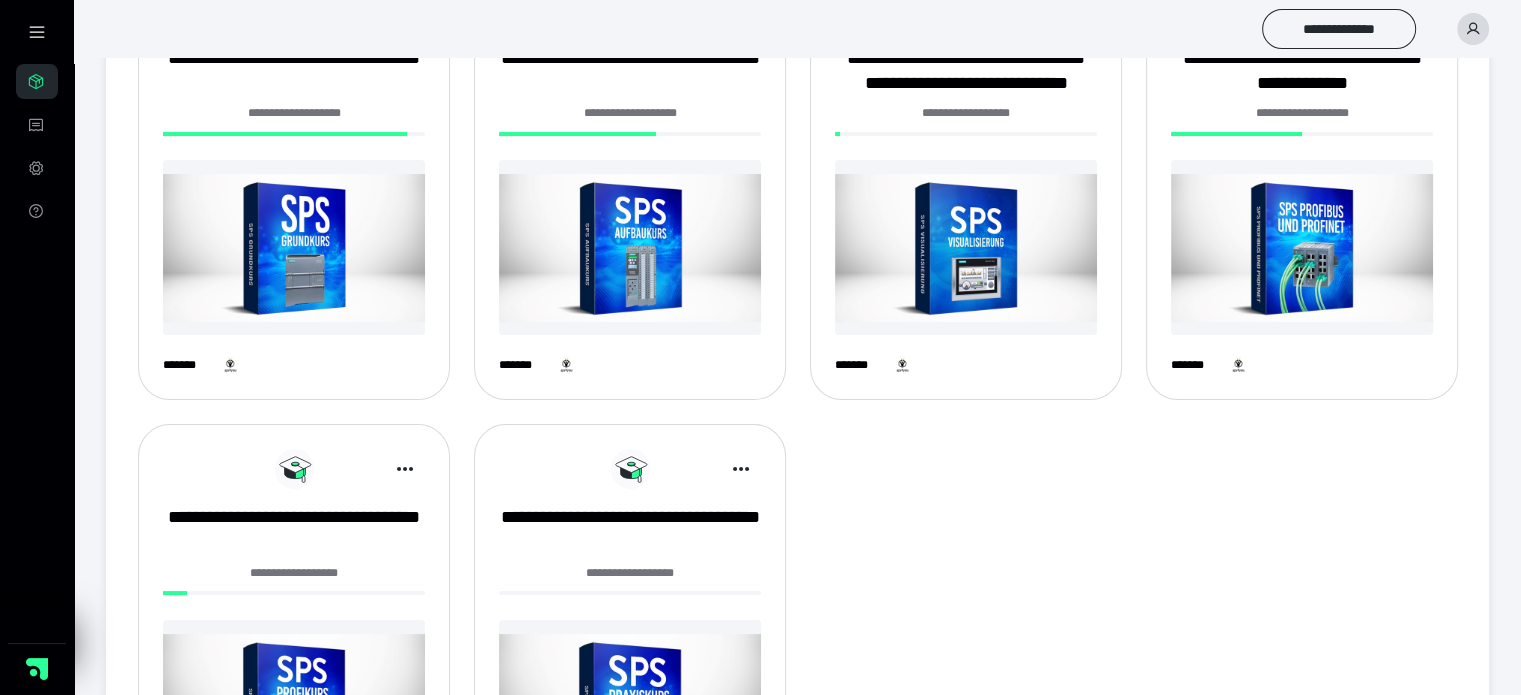 drag, startPoint x: 1517, startPoint y: 331, endPoint x: 1516, endPoint y: 263, distance: 68.007355 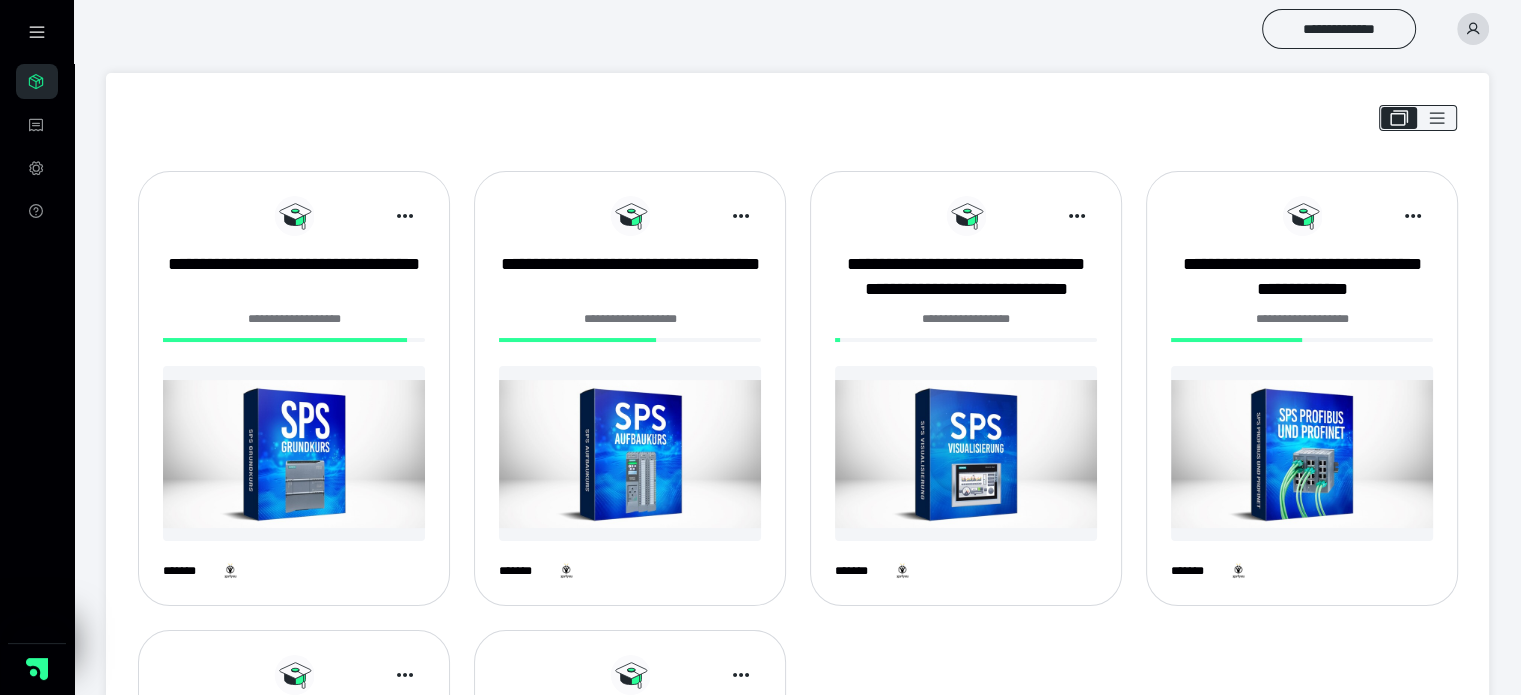 scroll, scrollTop: 0, scrollLeft: 0, axis: both 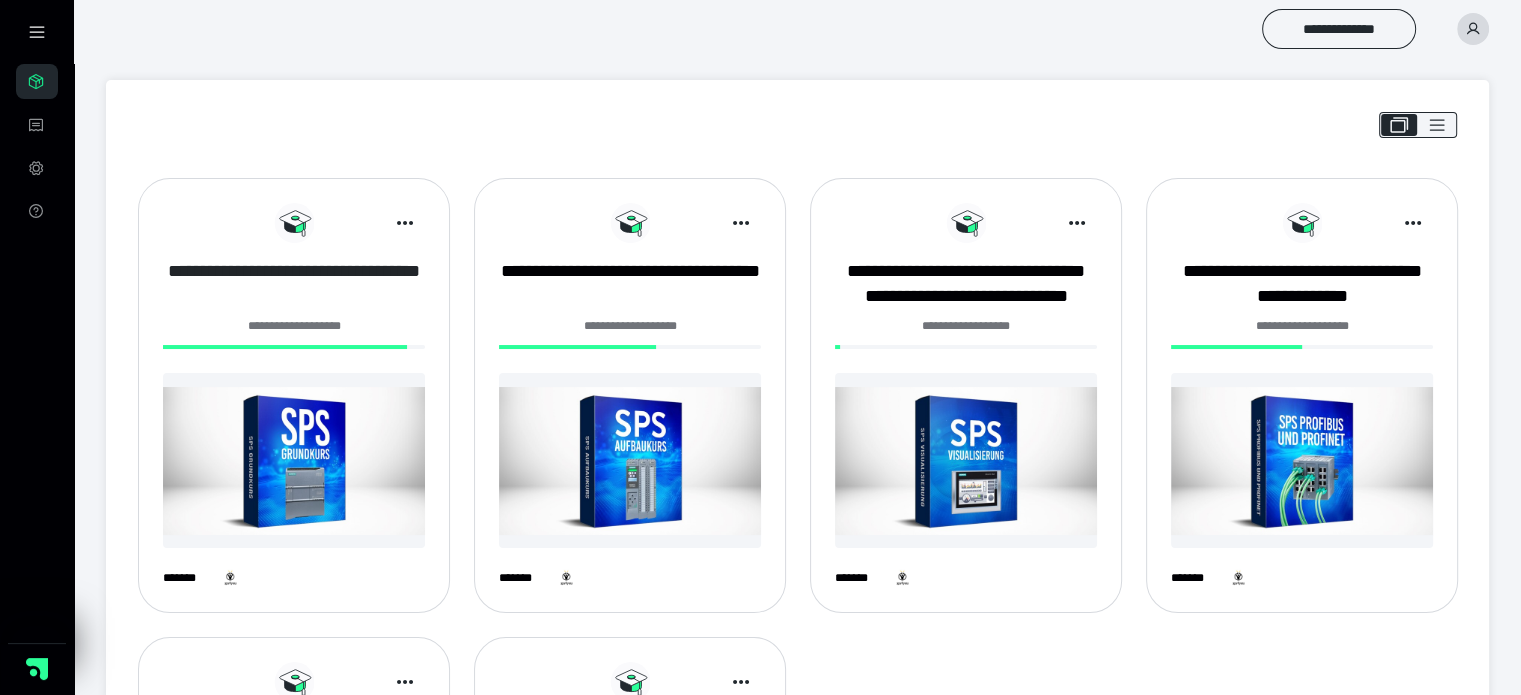 click on "**********" at bounding box center (294, 284) 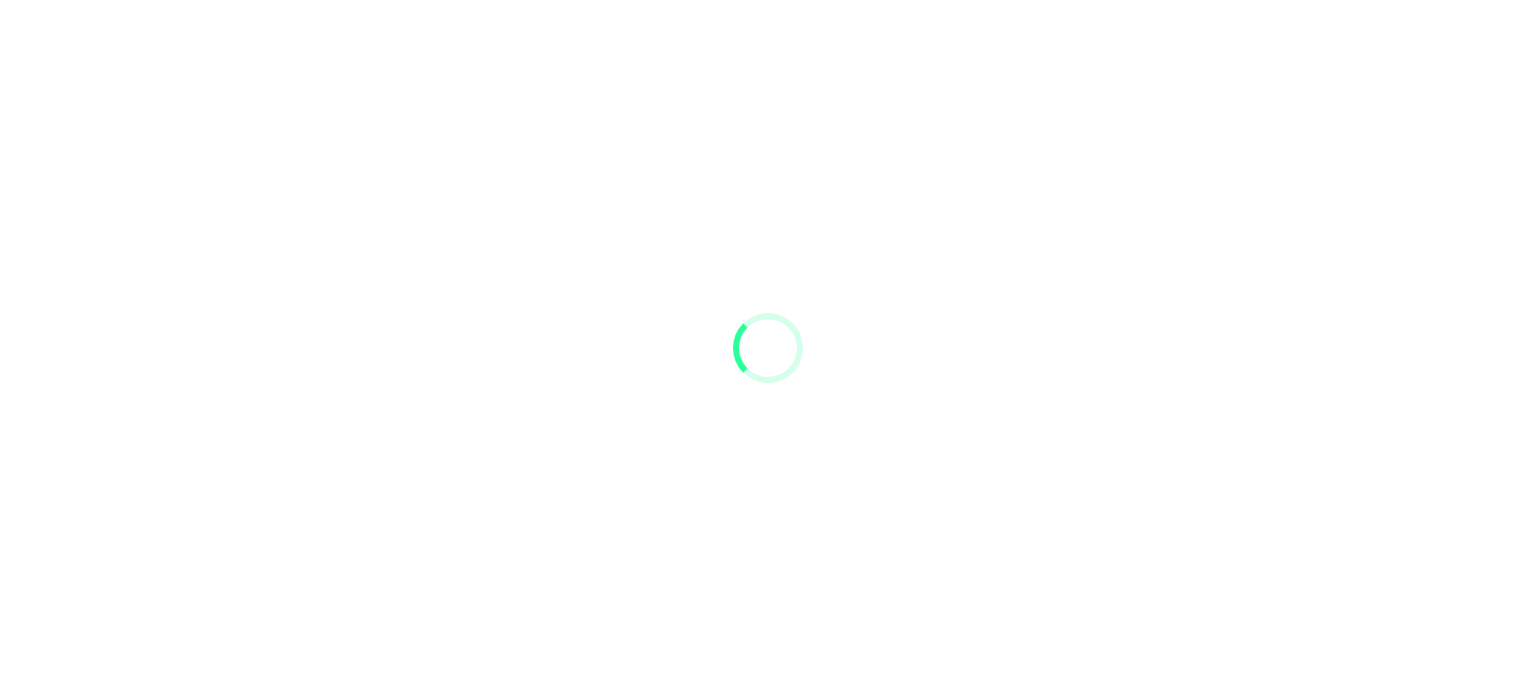 scroll, scrollTop: 0, scrollLeft: 0, axis: both 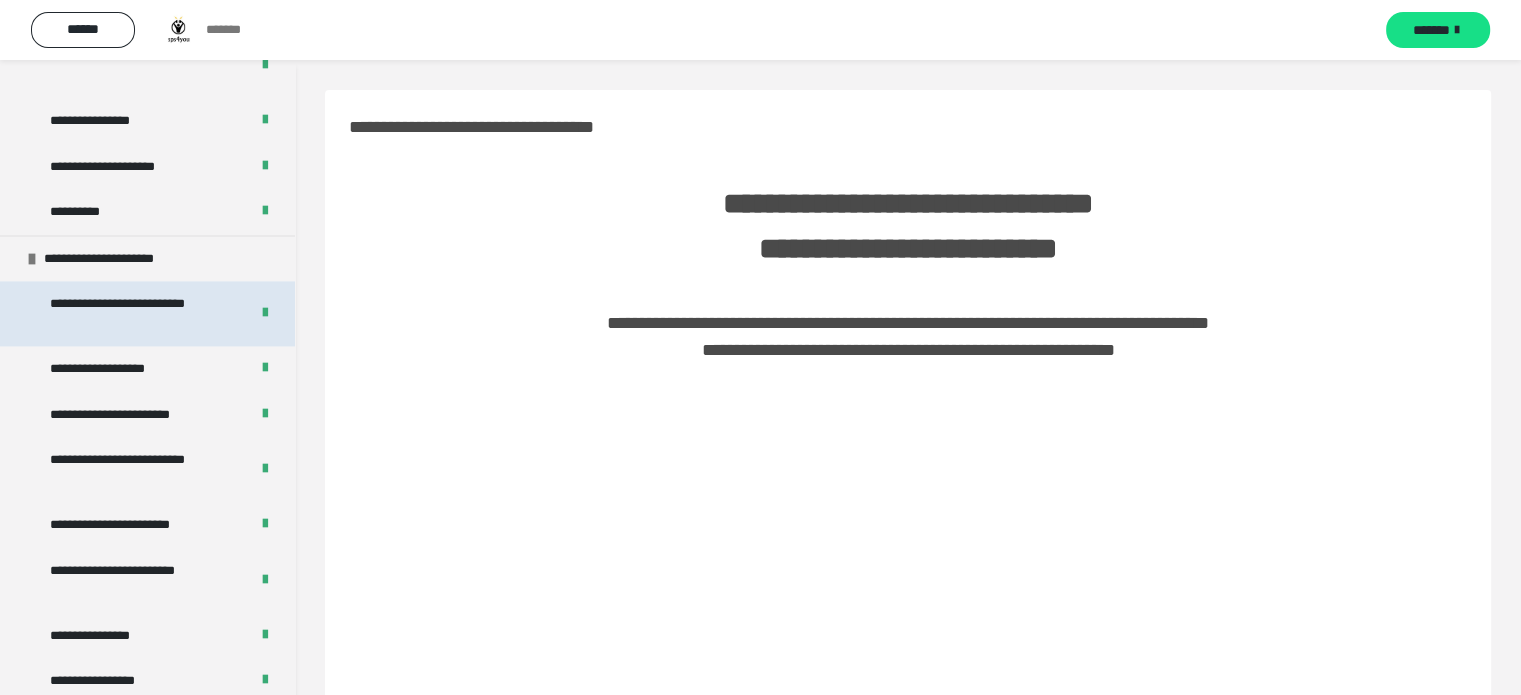 click on "**********" at bounding box center [134, 313] 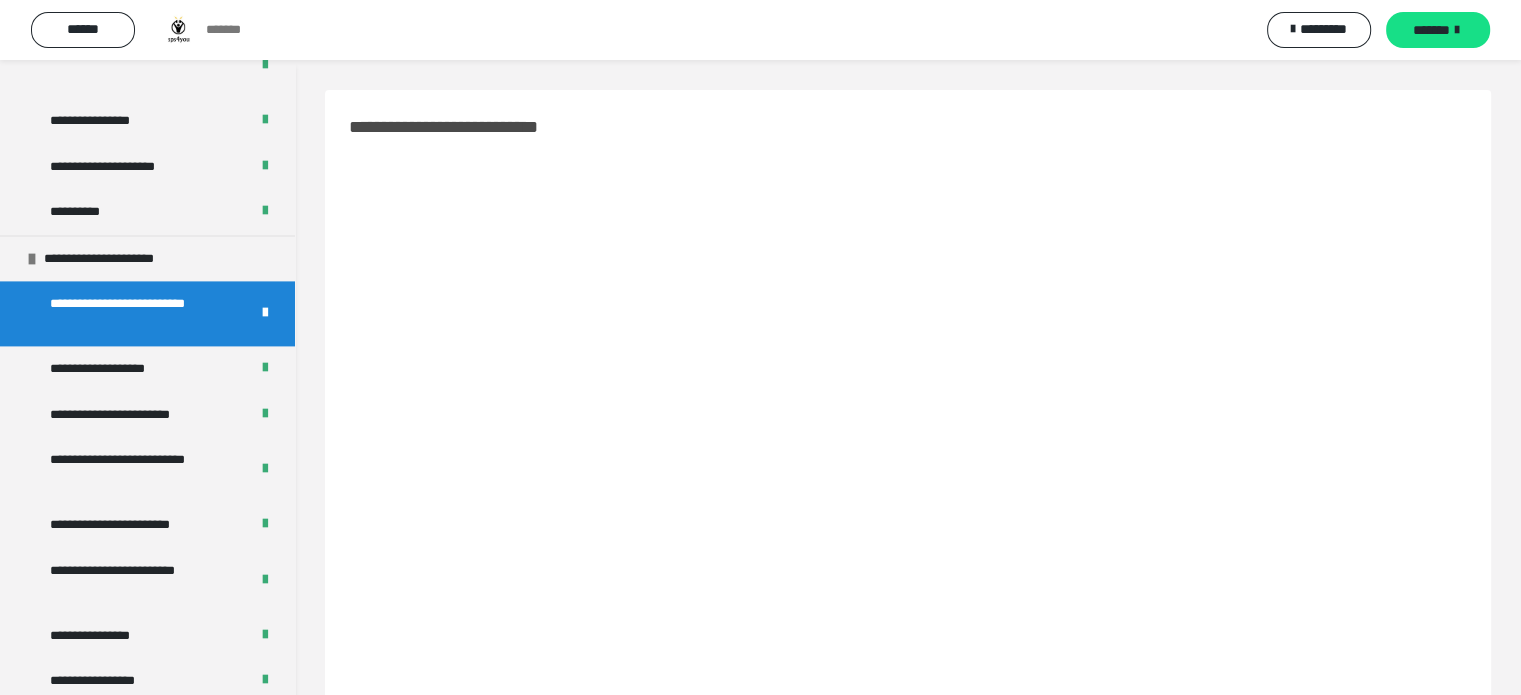 scroll, scrollTop: 430, scrollLeft: 0, axis: vertical 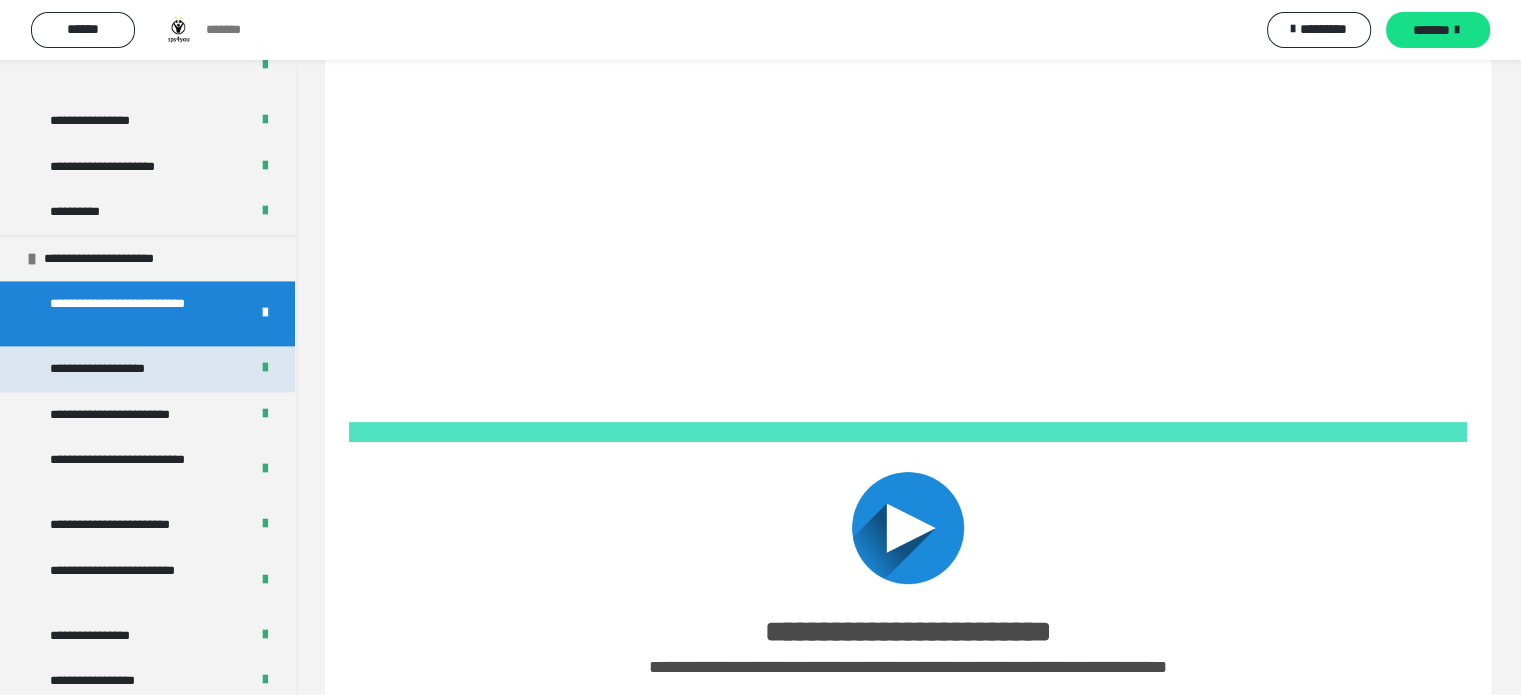 click on "**********" at bounding box center (110, 369) 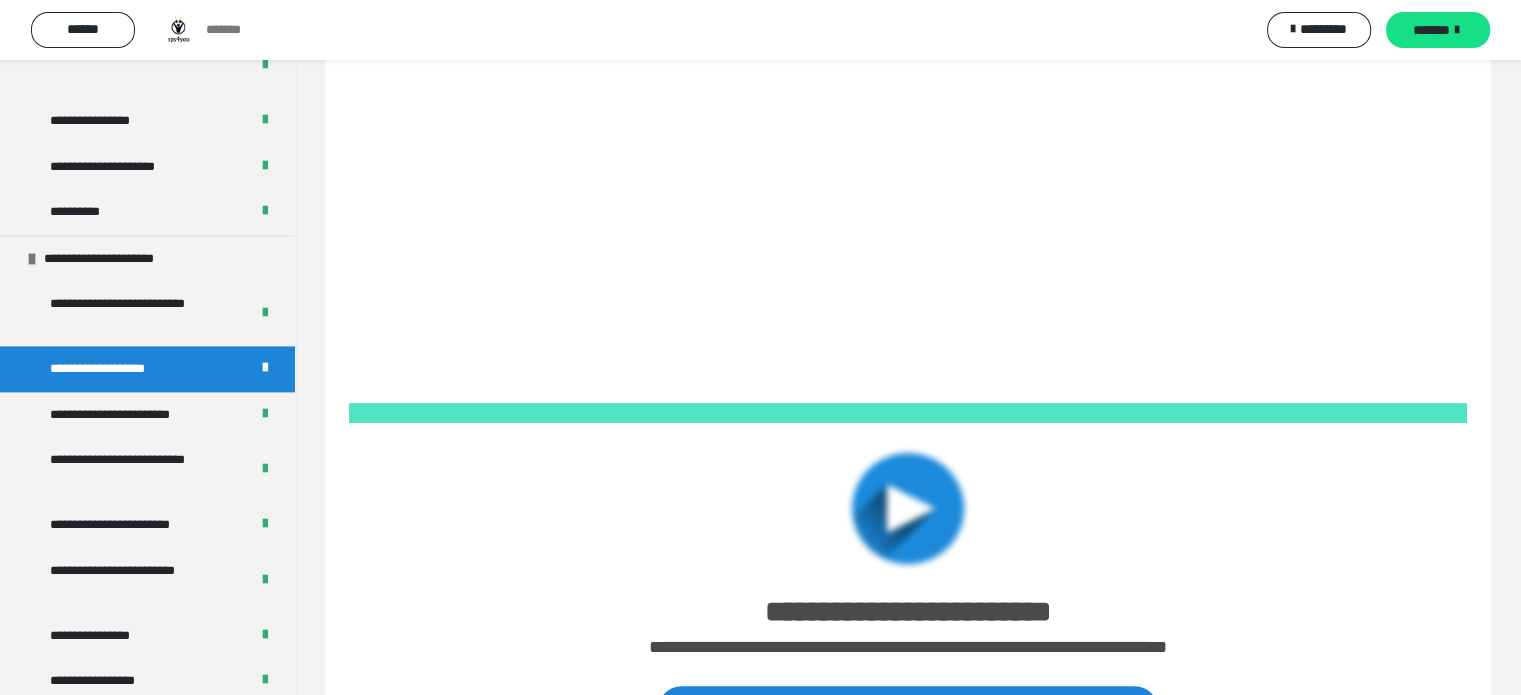 click on "**********" at bounding box center (147, 369) 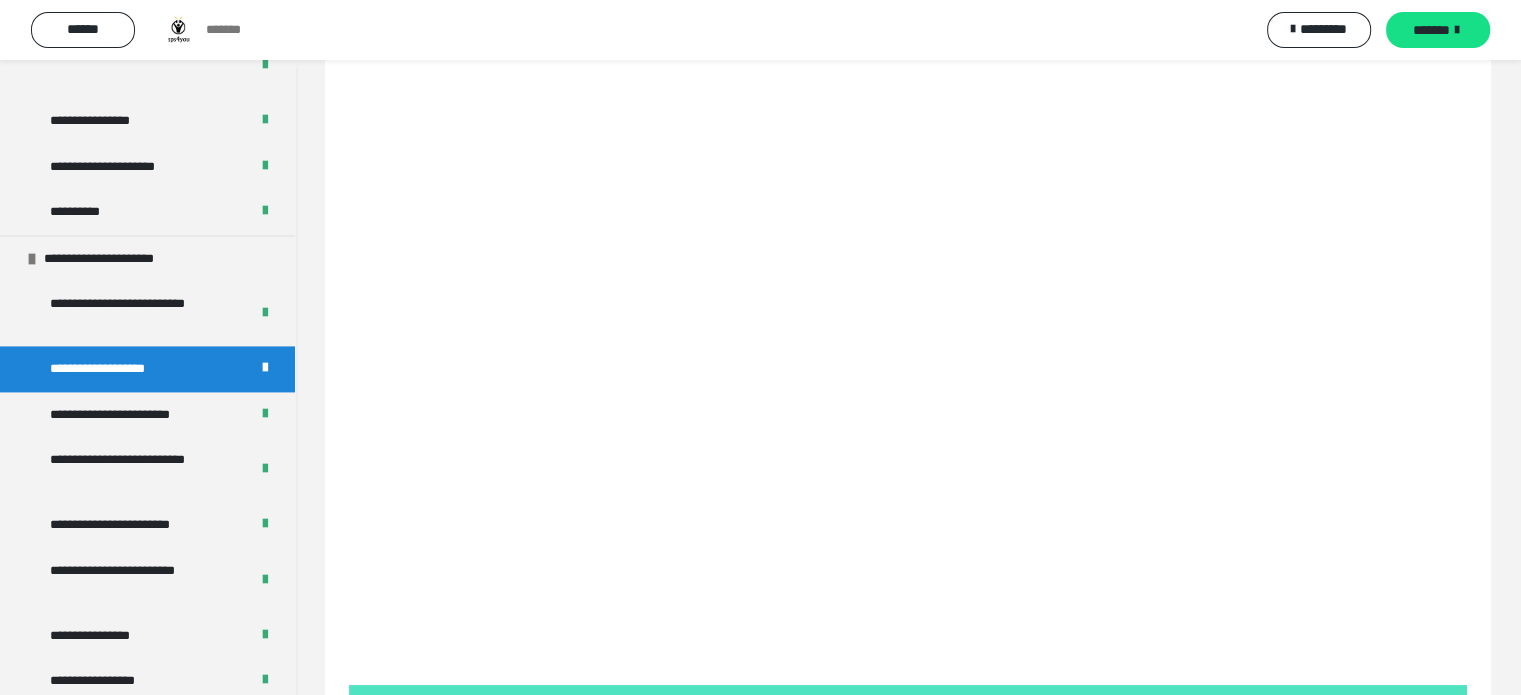 scroll, scrollTop: 145, scrollLeft: 0, axis: vertical 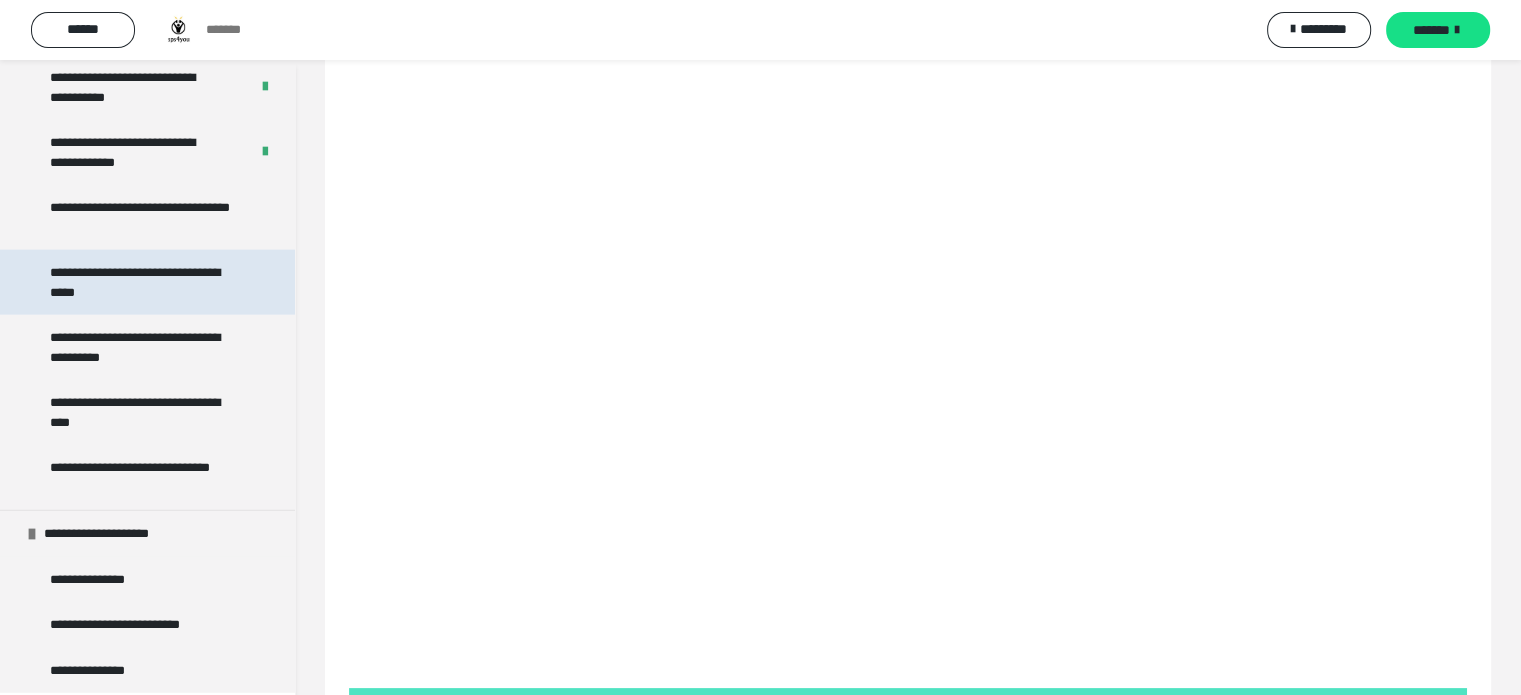 click on "**********" at bounding box center [142, 282] 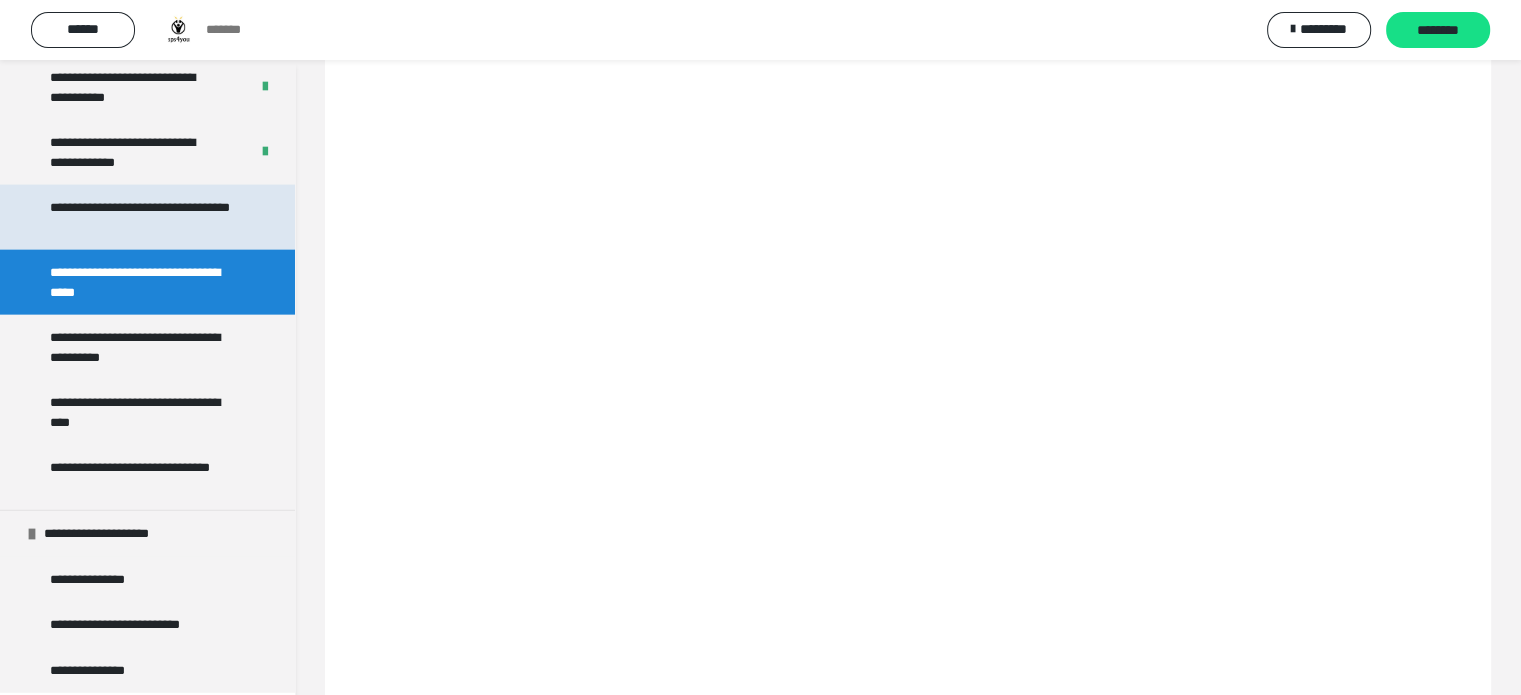 click on "**********" at bounding box center (142, 217) 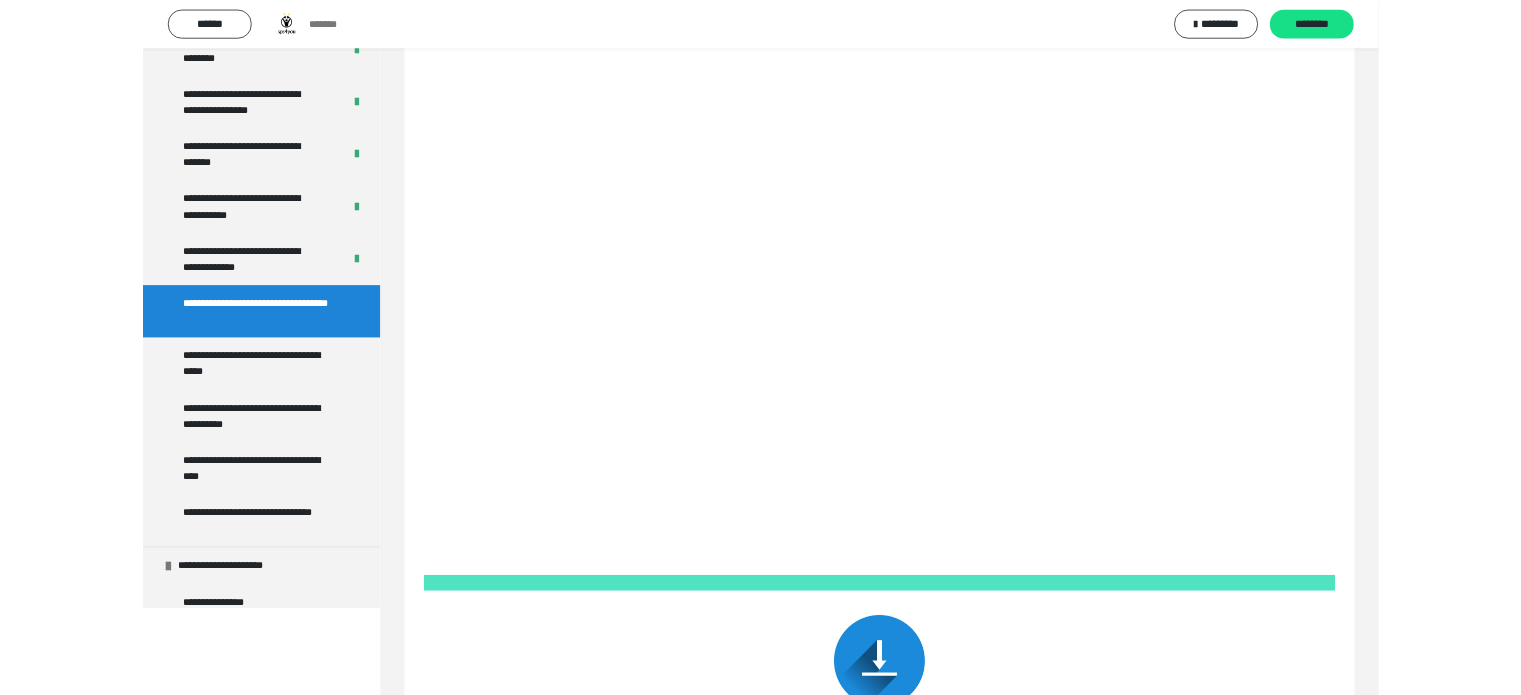 scroll, scrollTop: 4542, scrollLeft: 0, axis: vertical 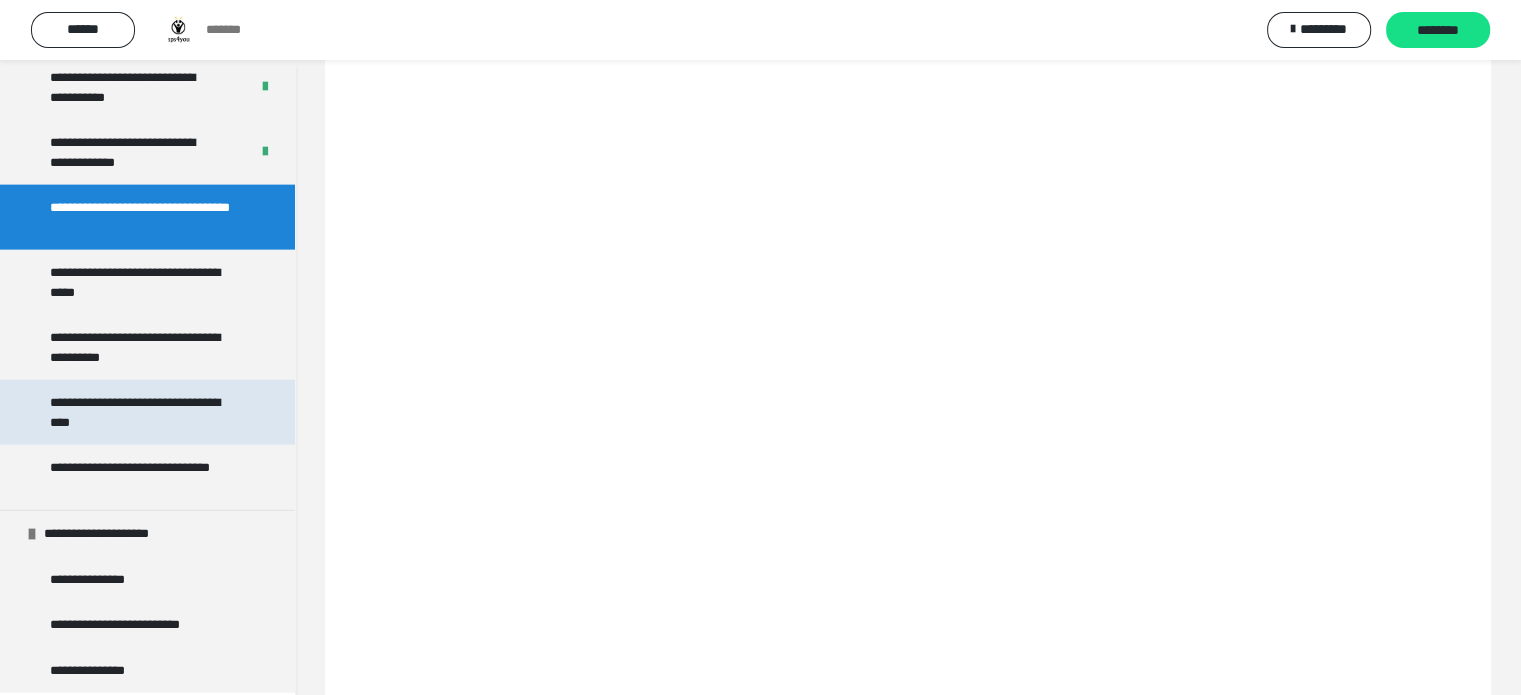 click on "**********" at bounding box center [142, 412] 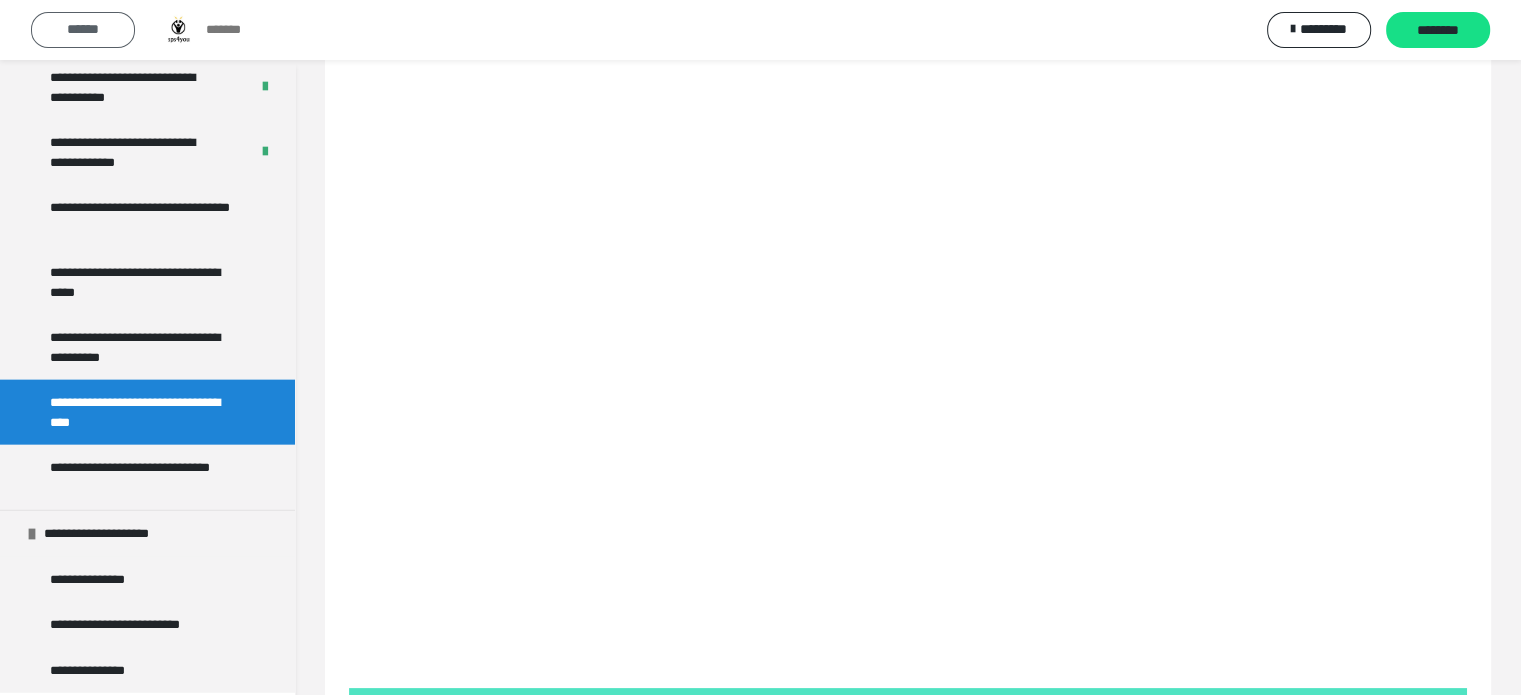 click on "******" at bounding box center (83, 29) 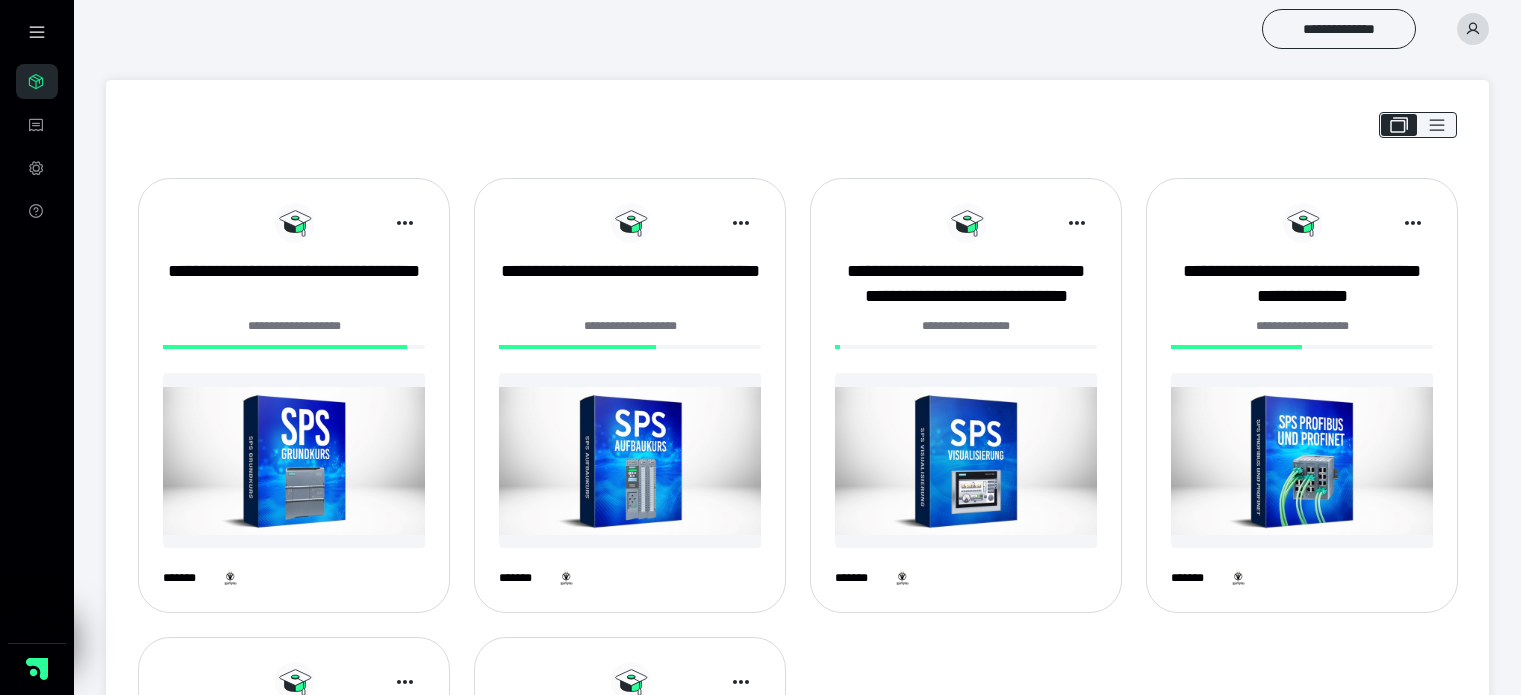 scroll, scrollTop: 0, scrollLeft: 0, axis: both 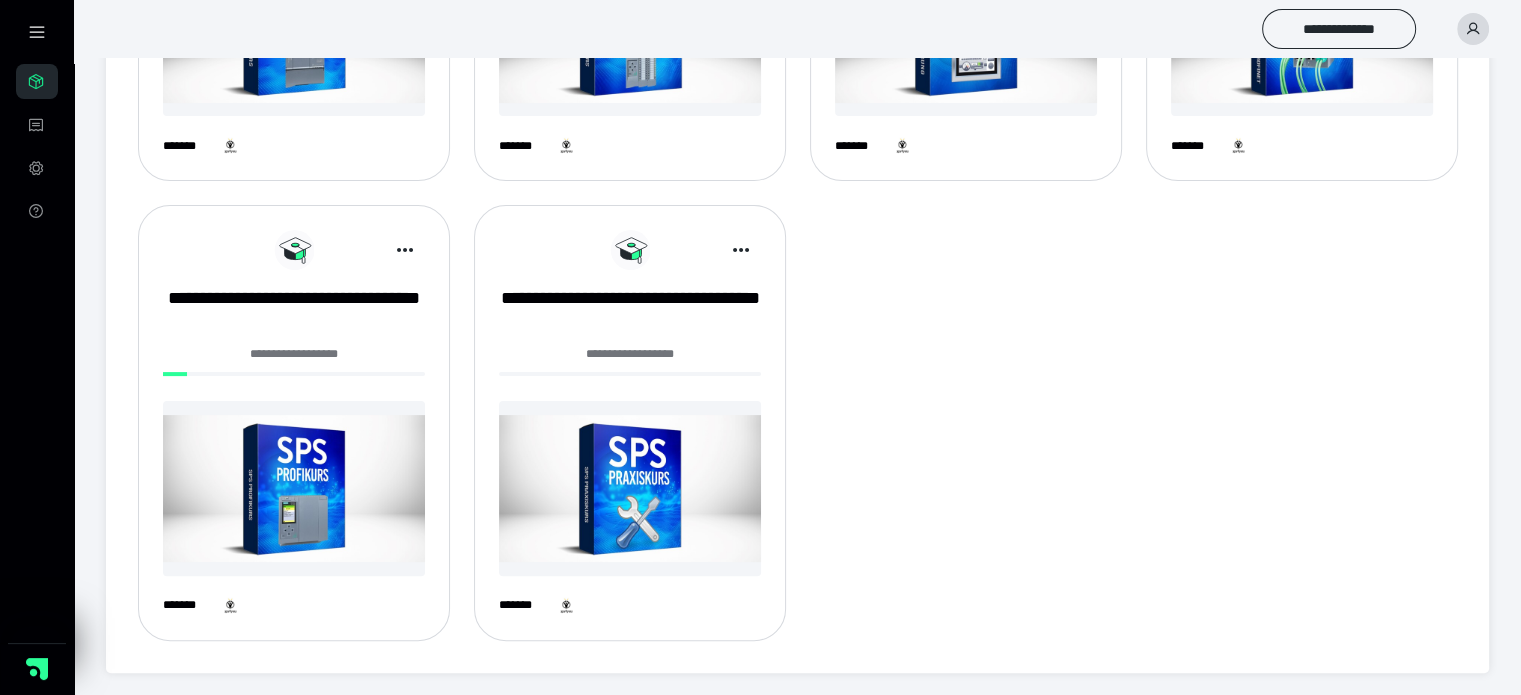 click at bounding box center [630, 488] 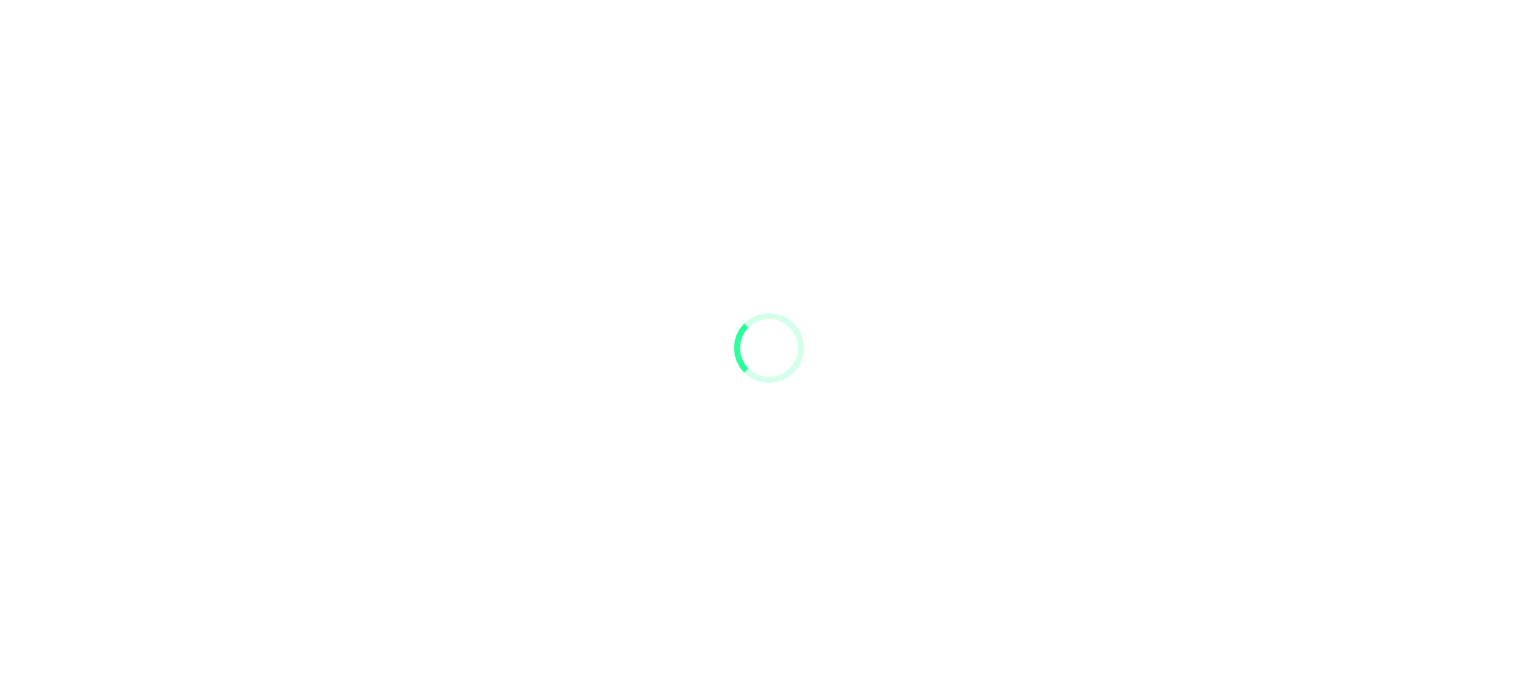 scroll, scrollTop: 0, scrollLeft: 0, axis: both 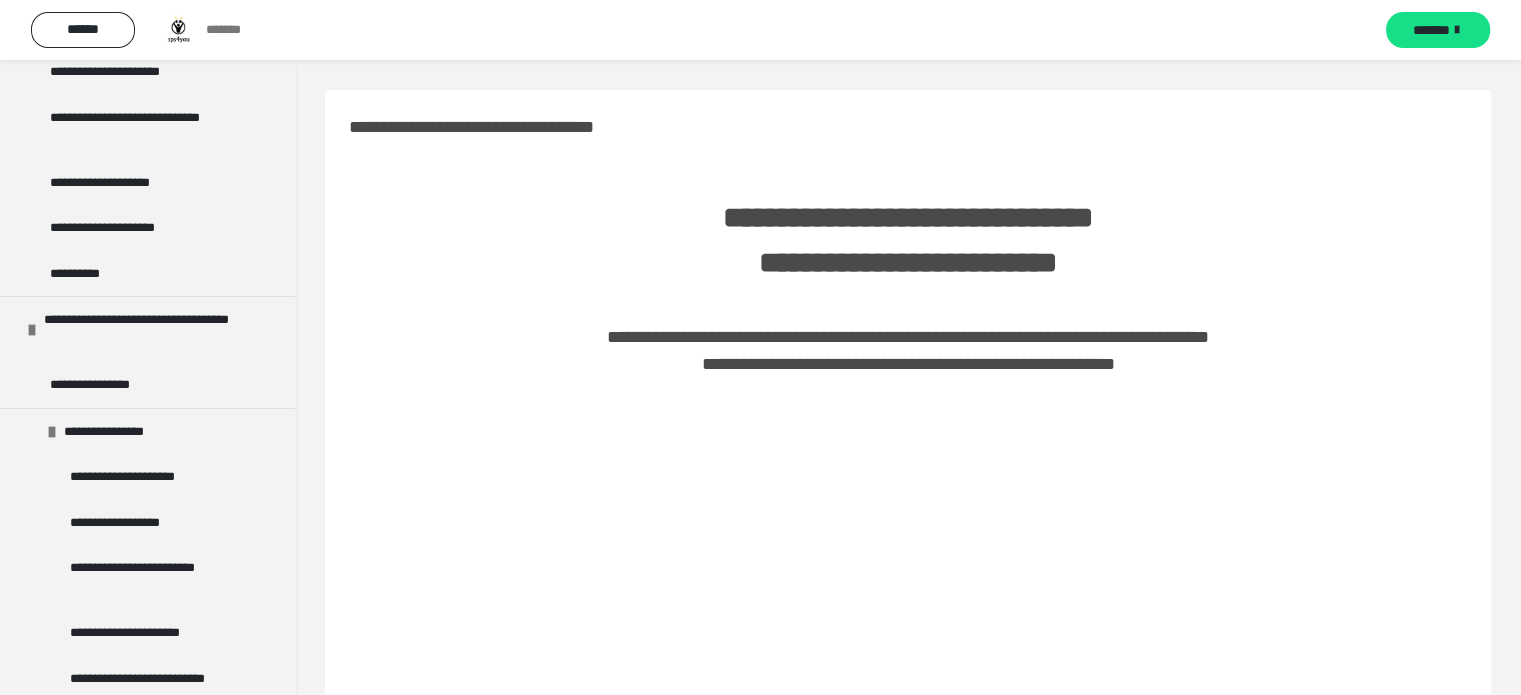 click on "**********" at bounding box center [908, 1150] 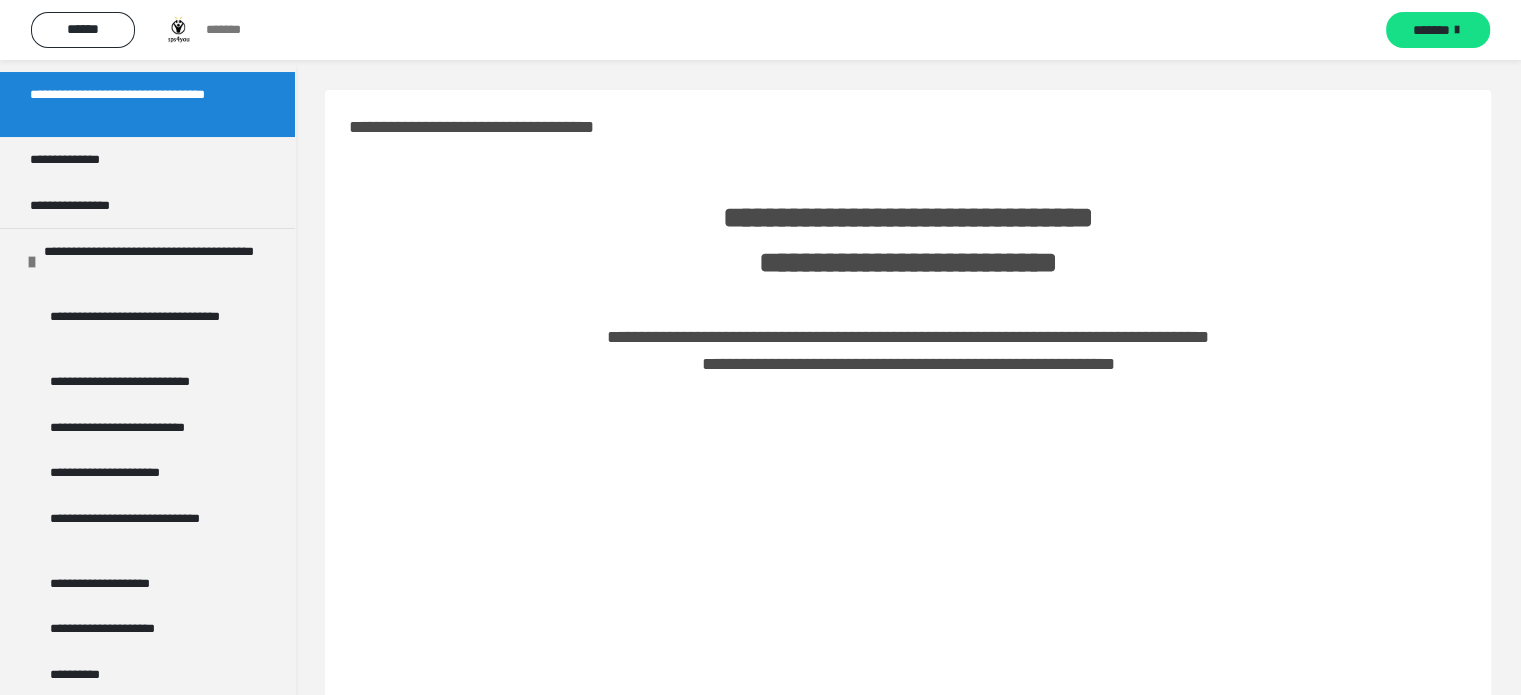 scroll, scrollTop: 165, scrollLeft: 0, axis: vertical 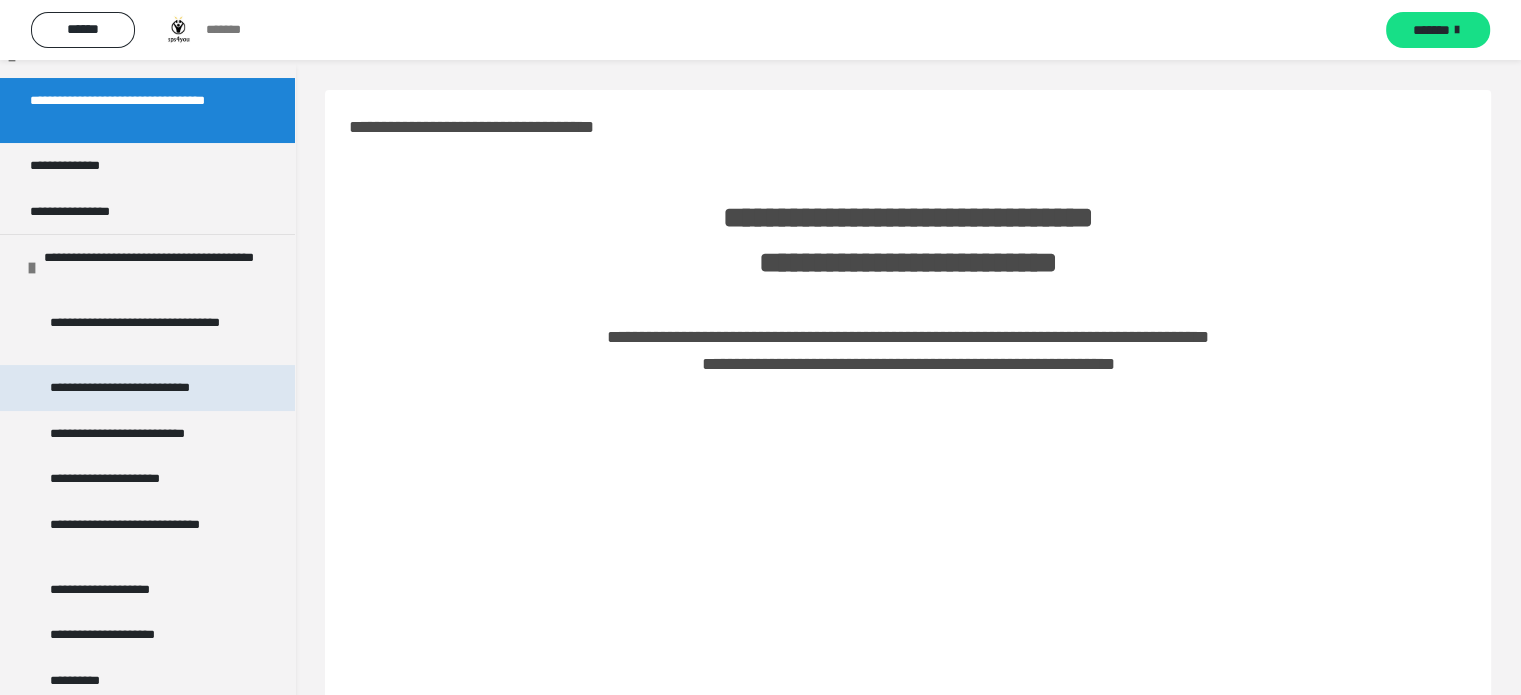 click on "**********" at bounding box center [135, 388] 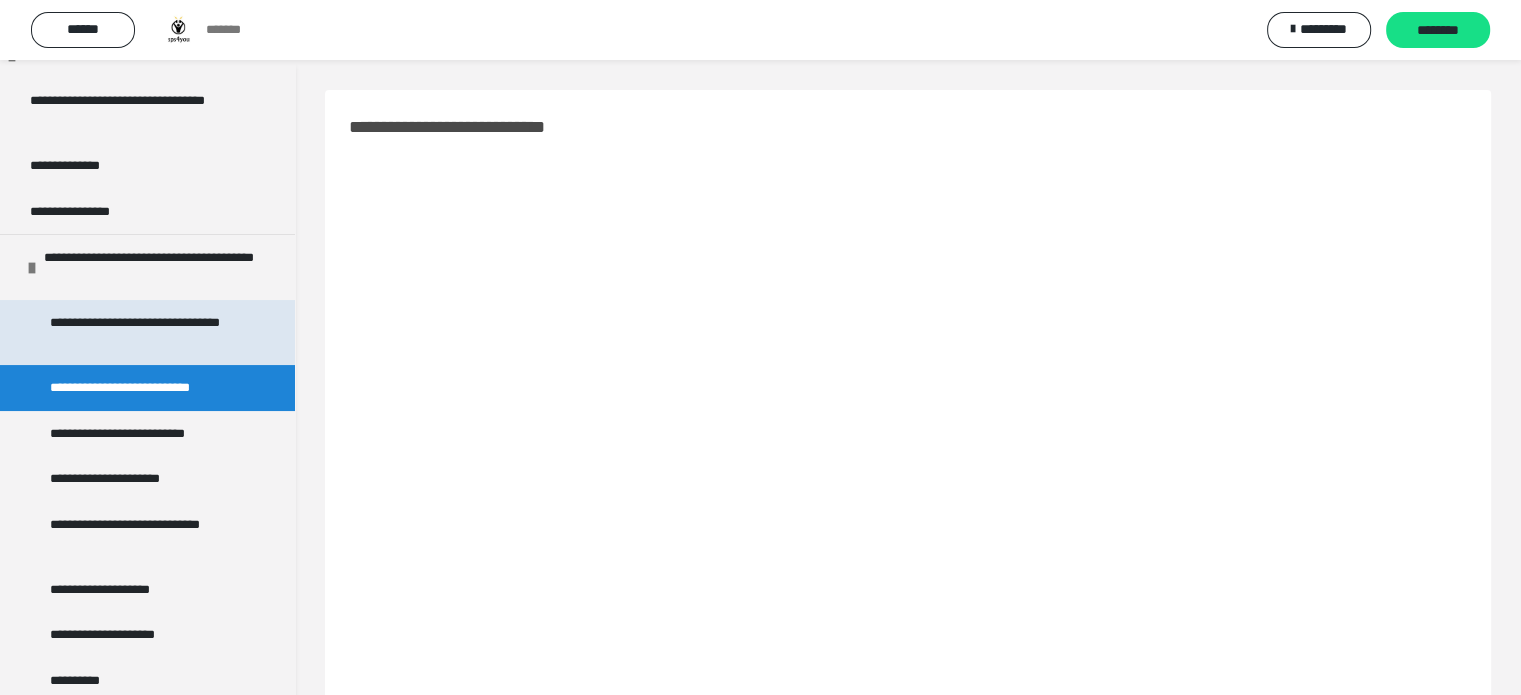 click on "**********" at bounding box center (142, 332) 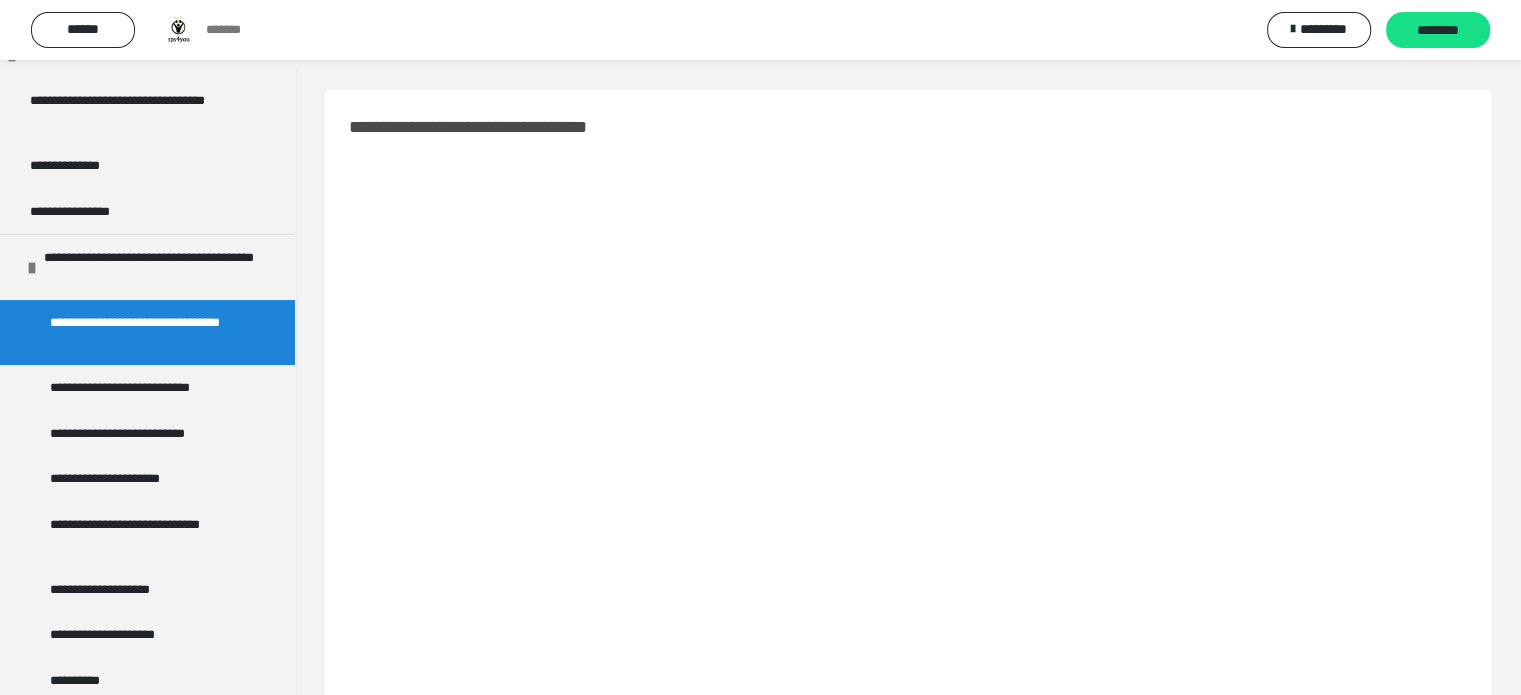 scroll, scrollTop: 430, scrollLeft: 0, axis: vertical 